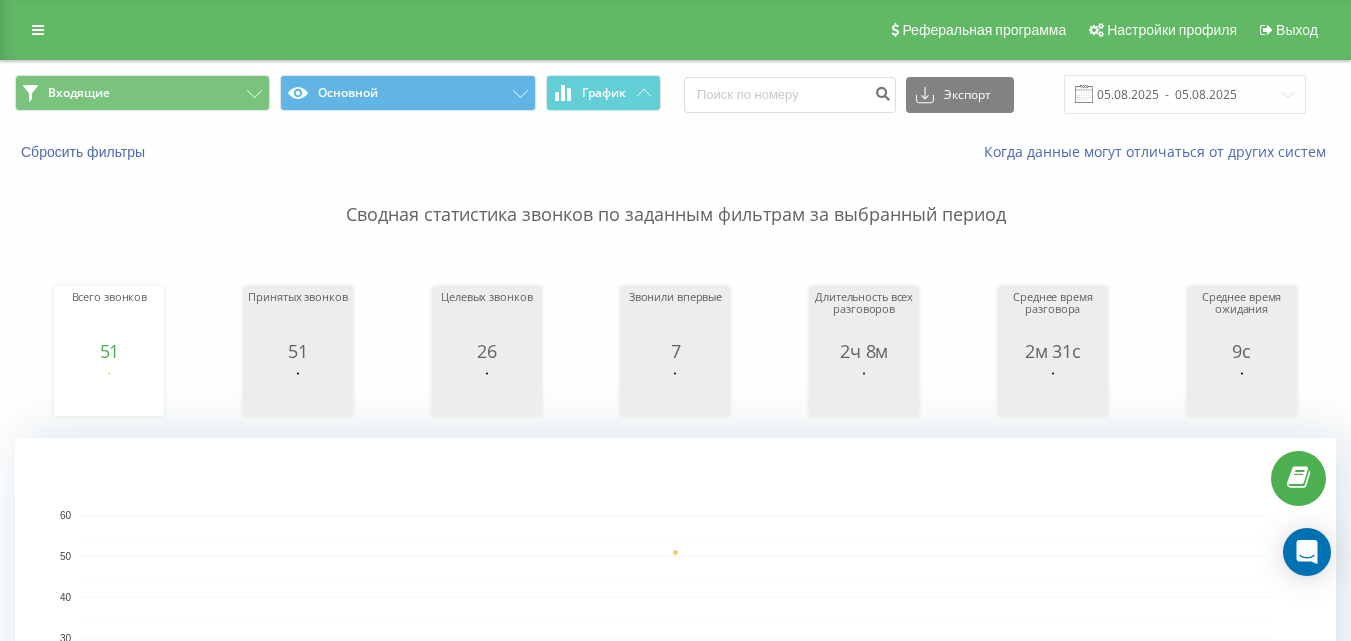 scroll, scrollTop: 0, scrollLeft: 0, axis: both 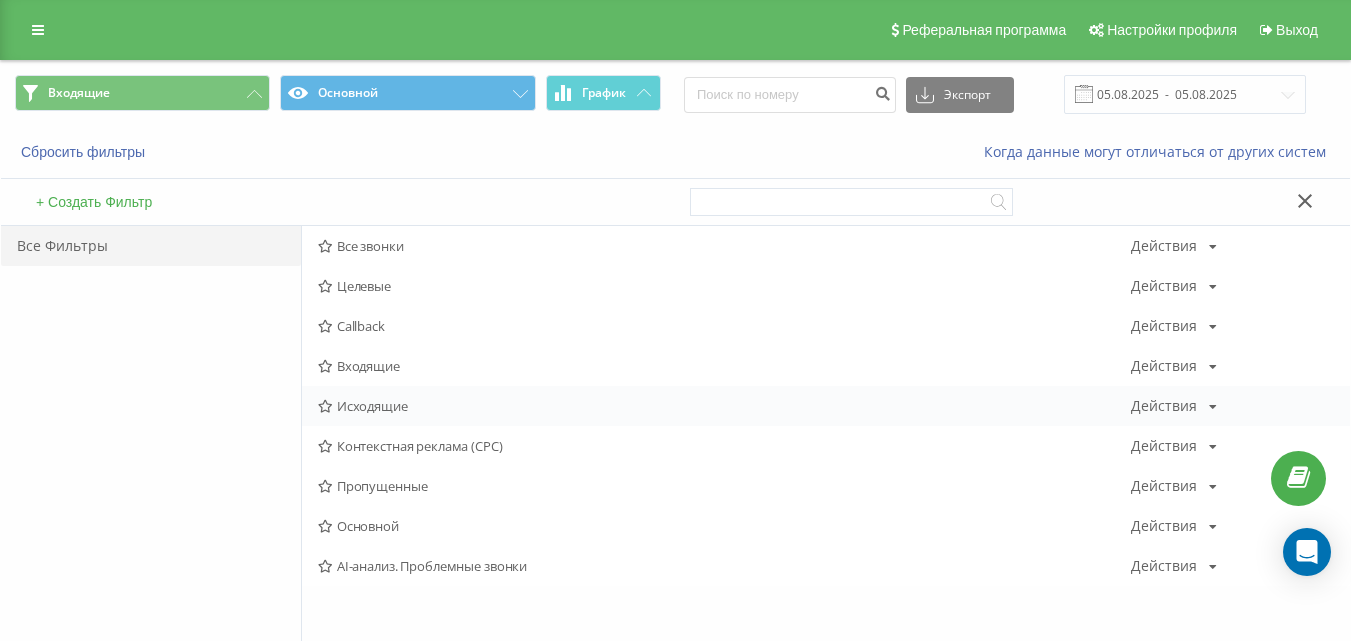 click on "Исходящие" at bounding box center [724, 406] 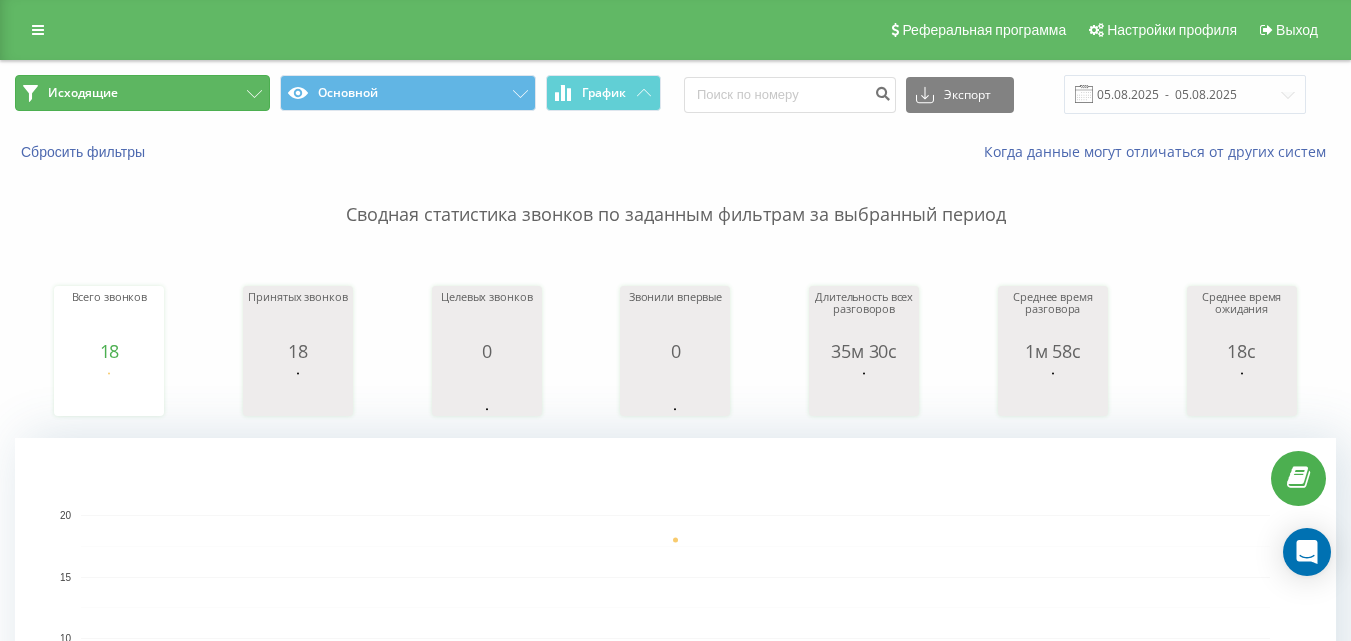 click on "Исходящие" at bounding box center (142, 93) 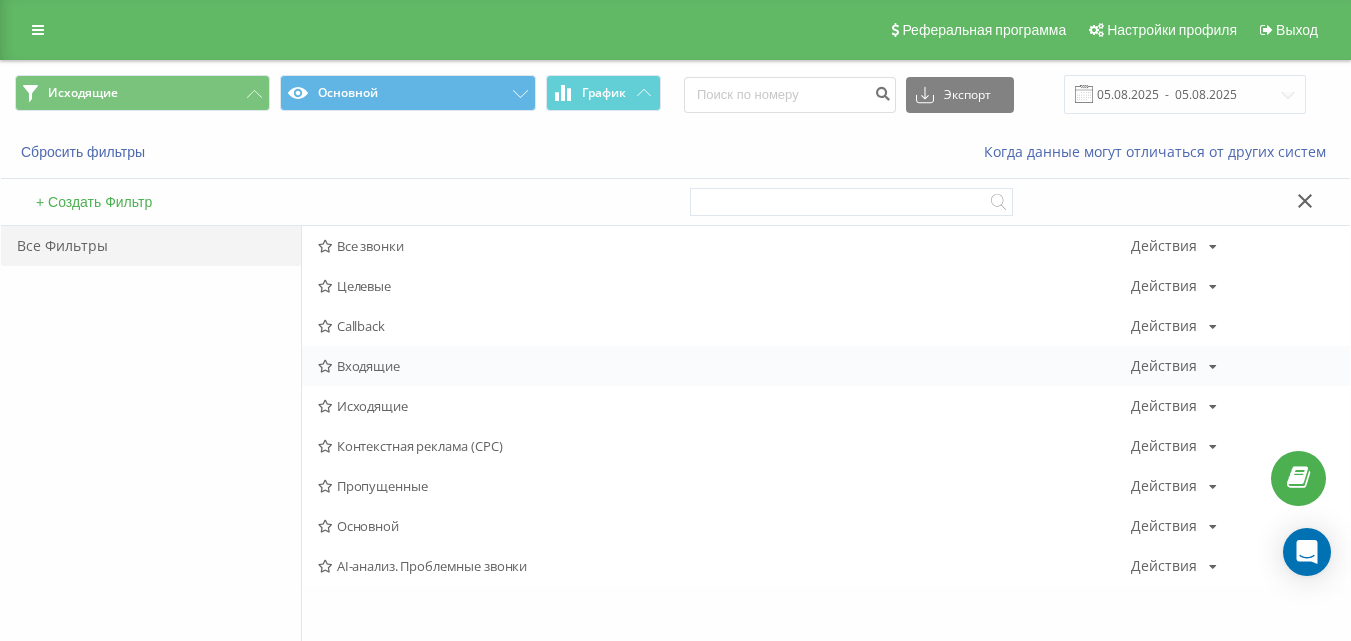 click on "Входящие" at bounding box center [724, 366] 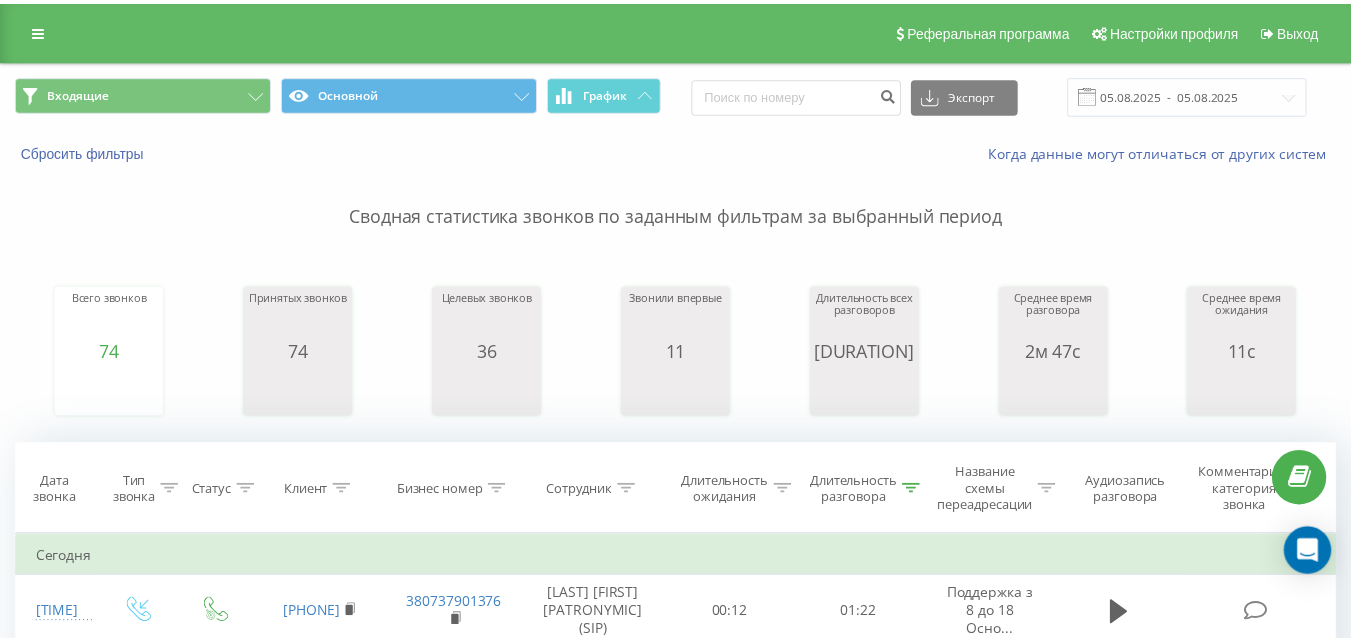 scroll, scrollTop: 0, scrollLeft: 0, axis: both 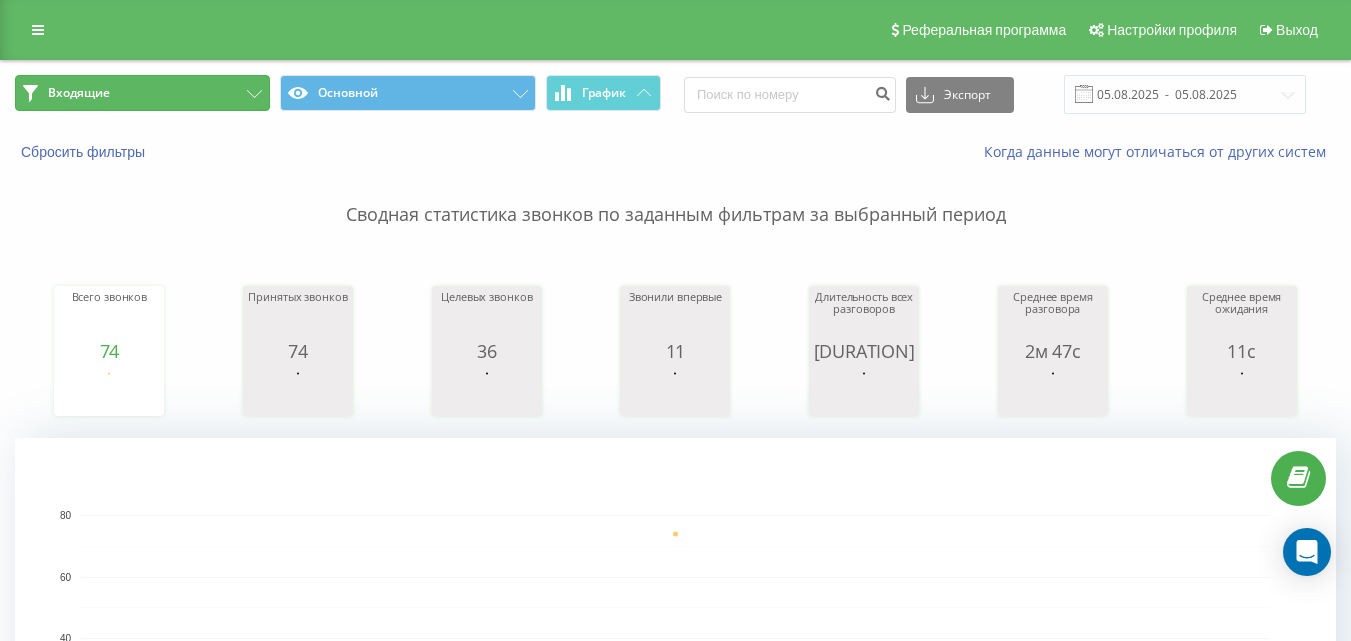 click on "Входящие" at bounding box center [142, 93] 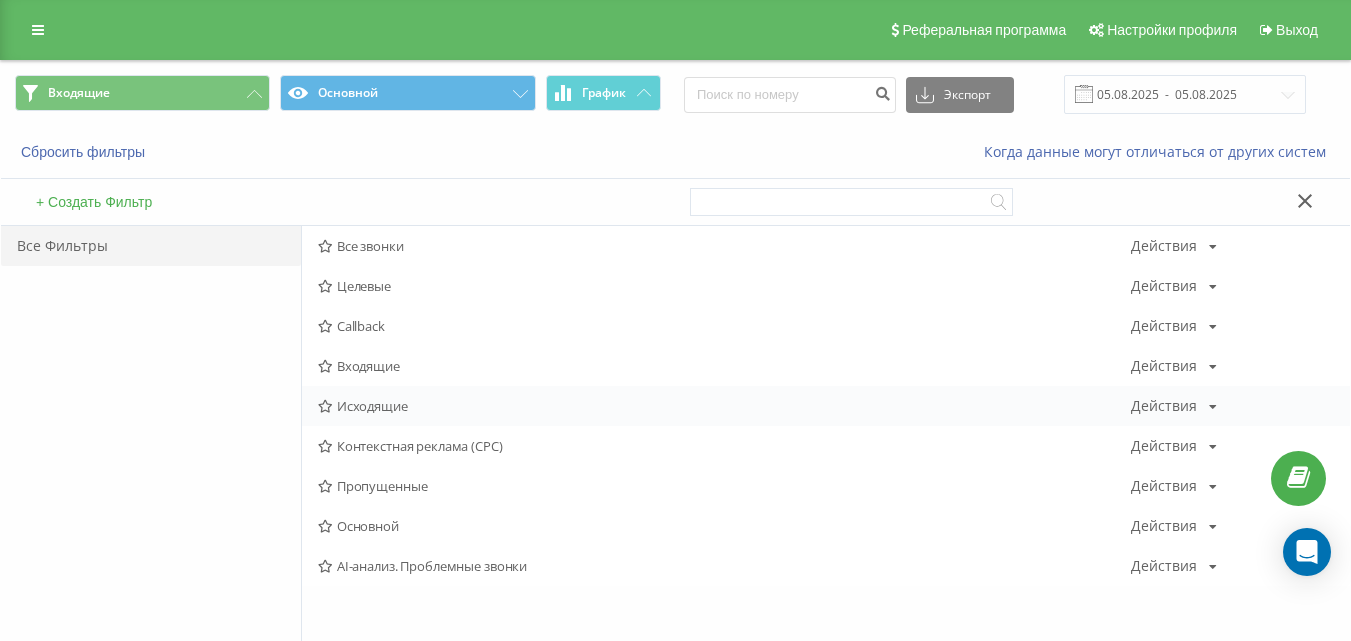 click on "Исходящие Действия Редактировать Копировать Удалить По умолчанию Поделиться" at bounding box center [826, 406] 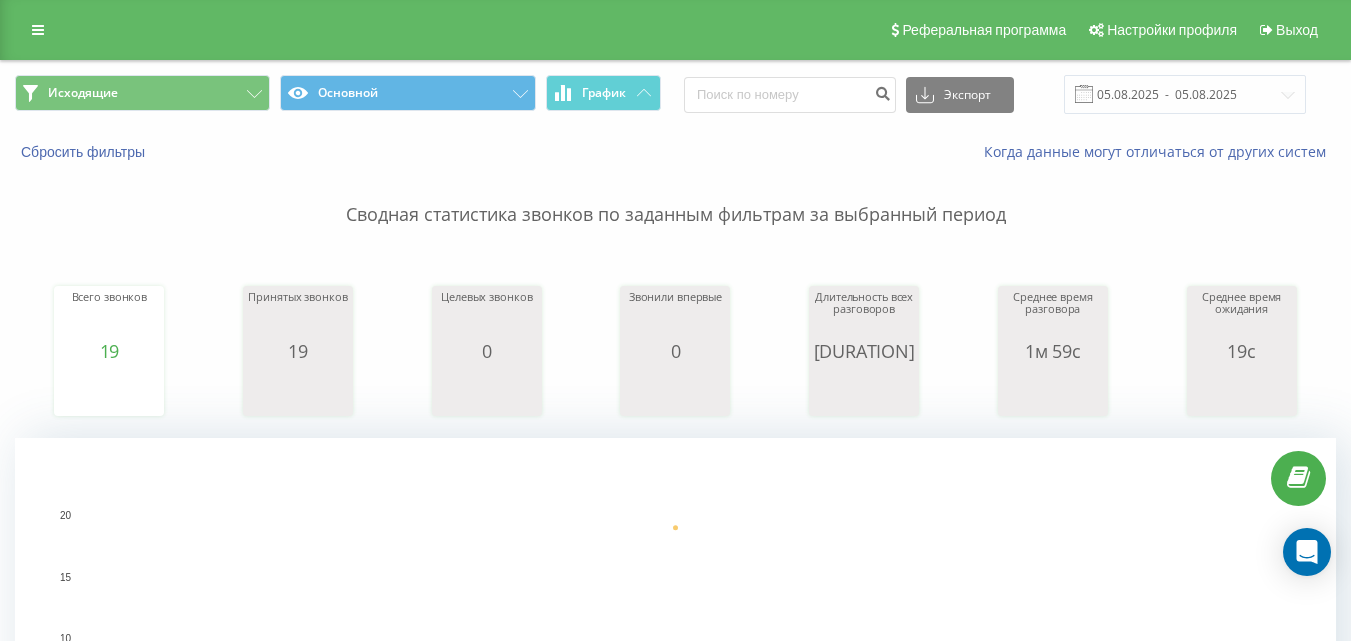 scroll, scrollTop: 0, scrollLeft: 0, axis: both 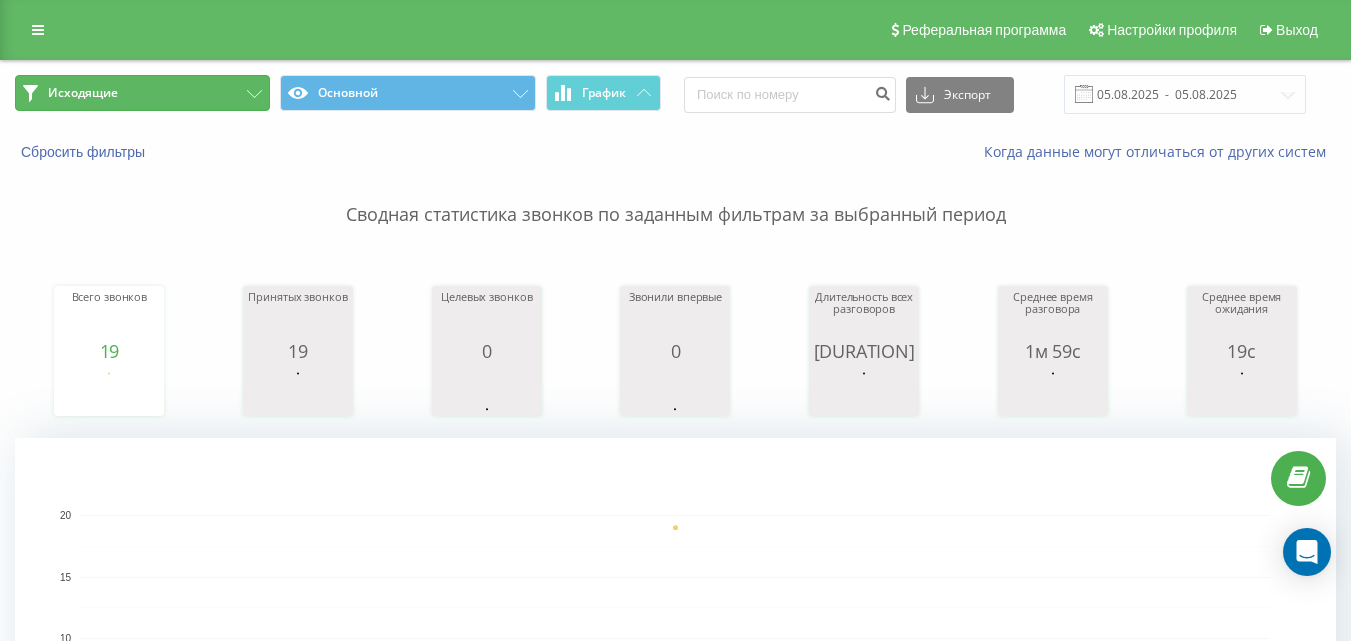 click on "Исходящие" at bounding box center (142, 93) 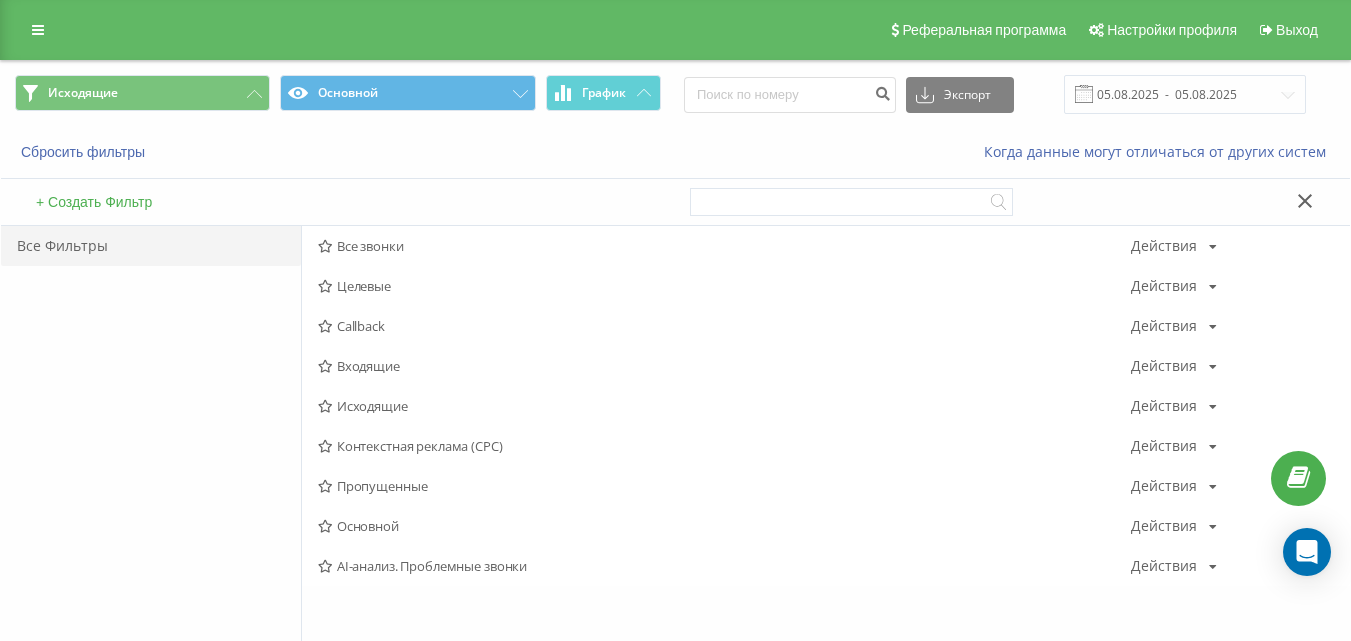 click on "Входящие" at bounding box center (724, 366) 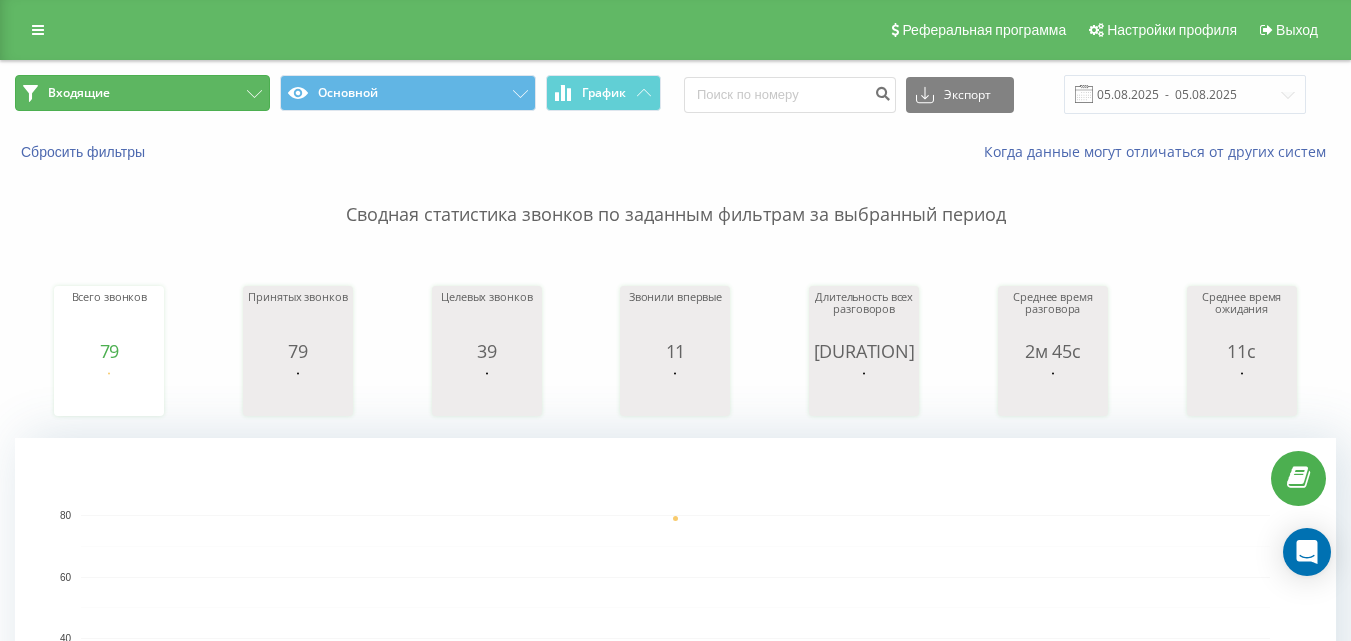 click on "Входящие" at bounding box center [142, 93] 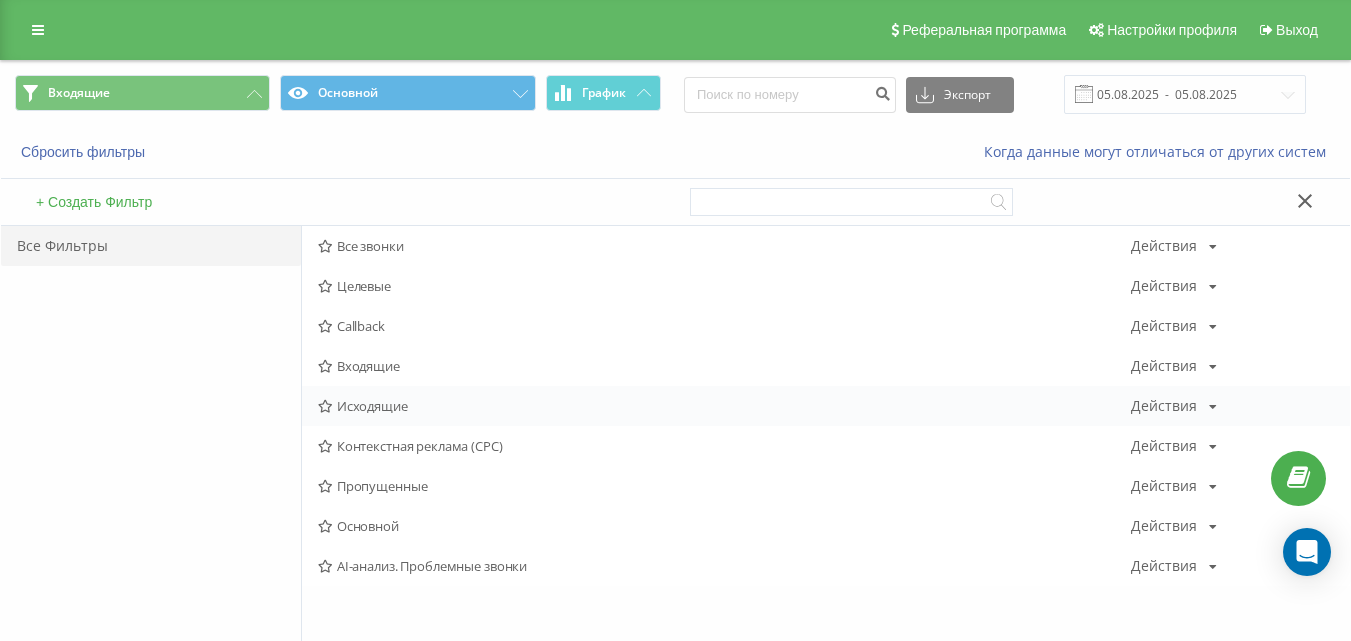 click on "Исходящие Действия Редактировать Копировать Удалить По умолчанию Поделиться" at bounding box center [826, 406] 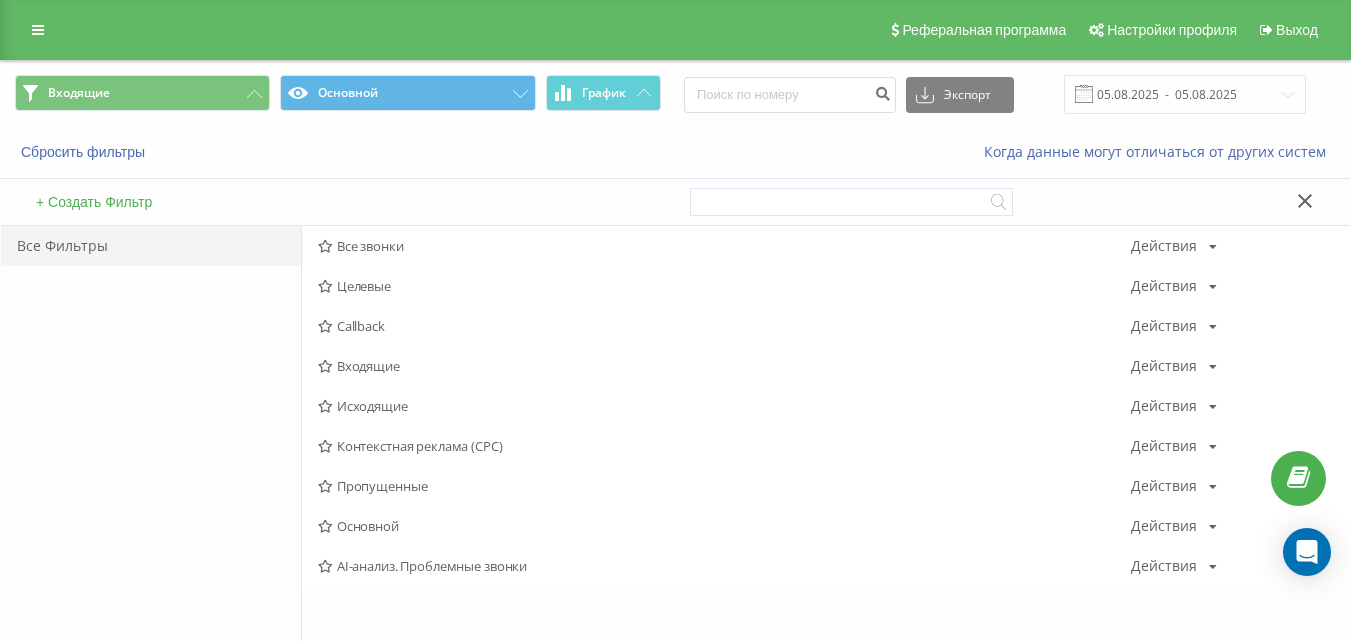 click on "Исходящие" at bounding box center [724, 406] 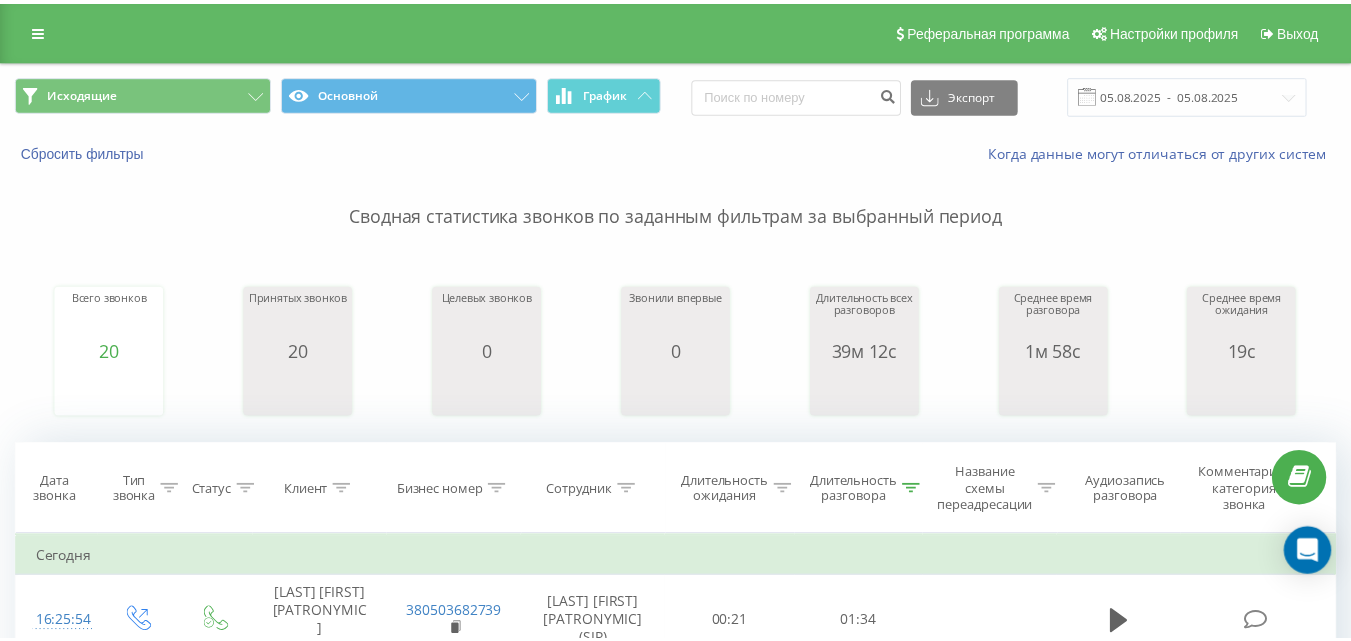scroll, scrollTop: 0, scrollLeft: 0, axis: both 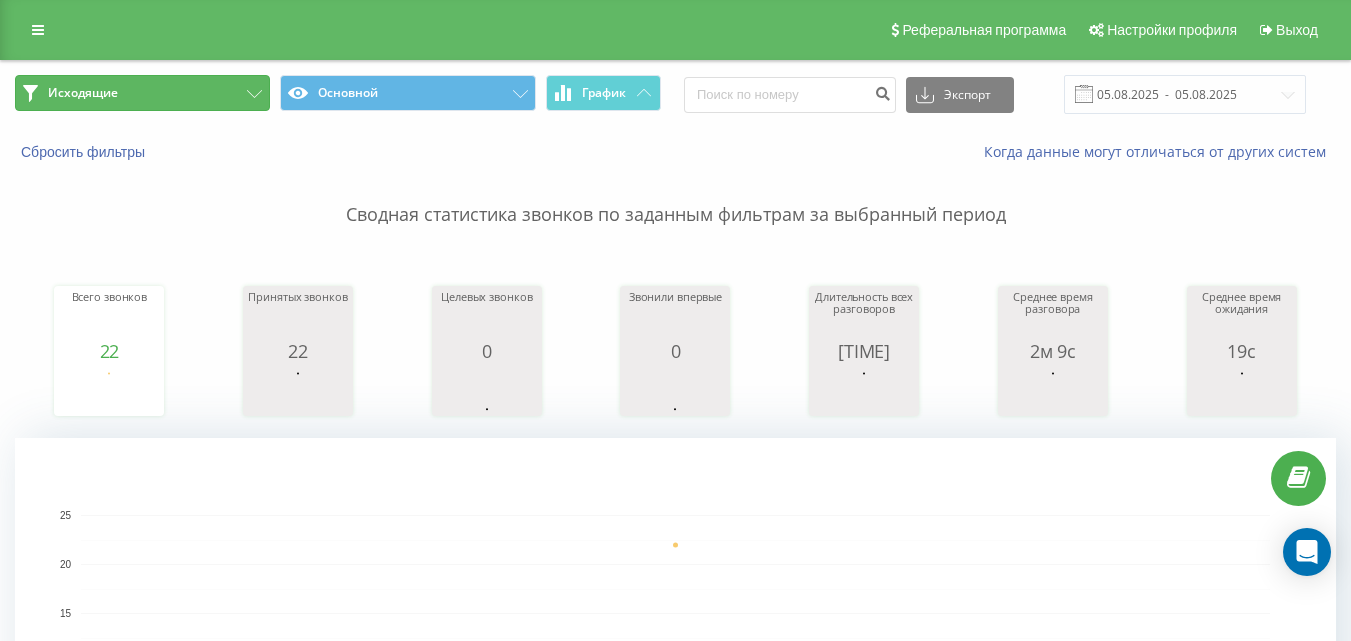 click on "Исходящие" at bounding box center (142, 93) 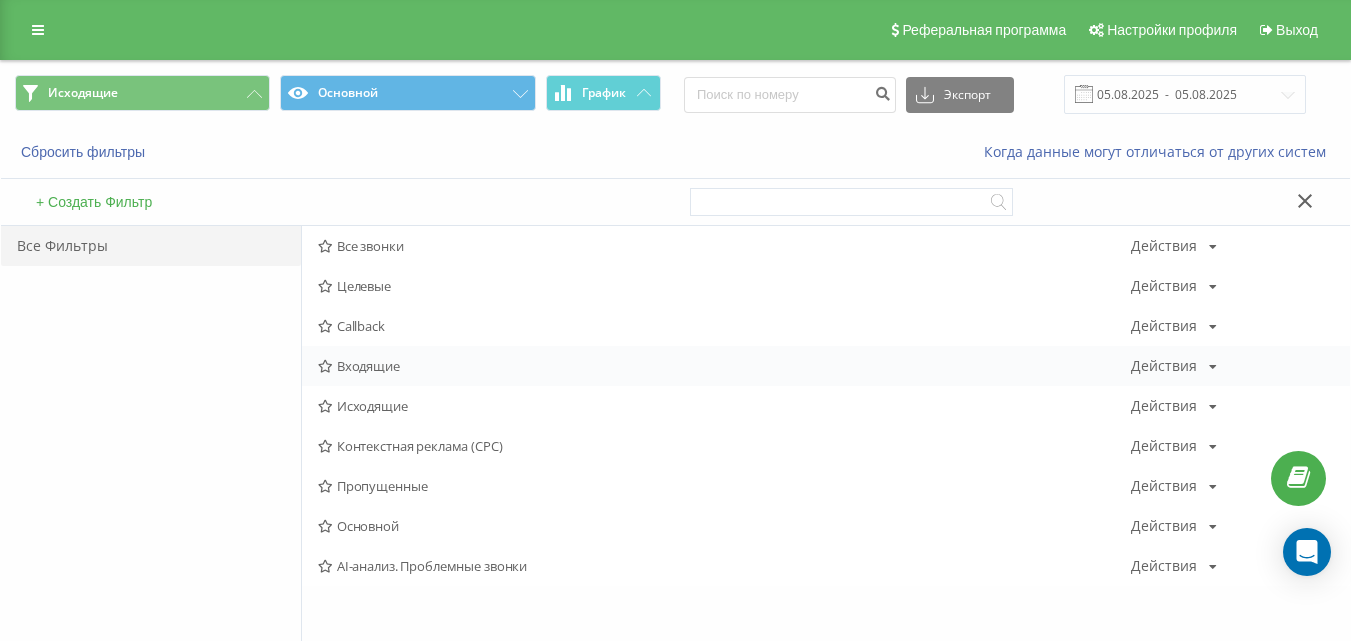 click on "Входящие" at bounding box center [724, 366] 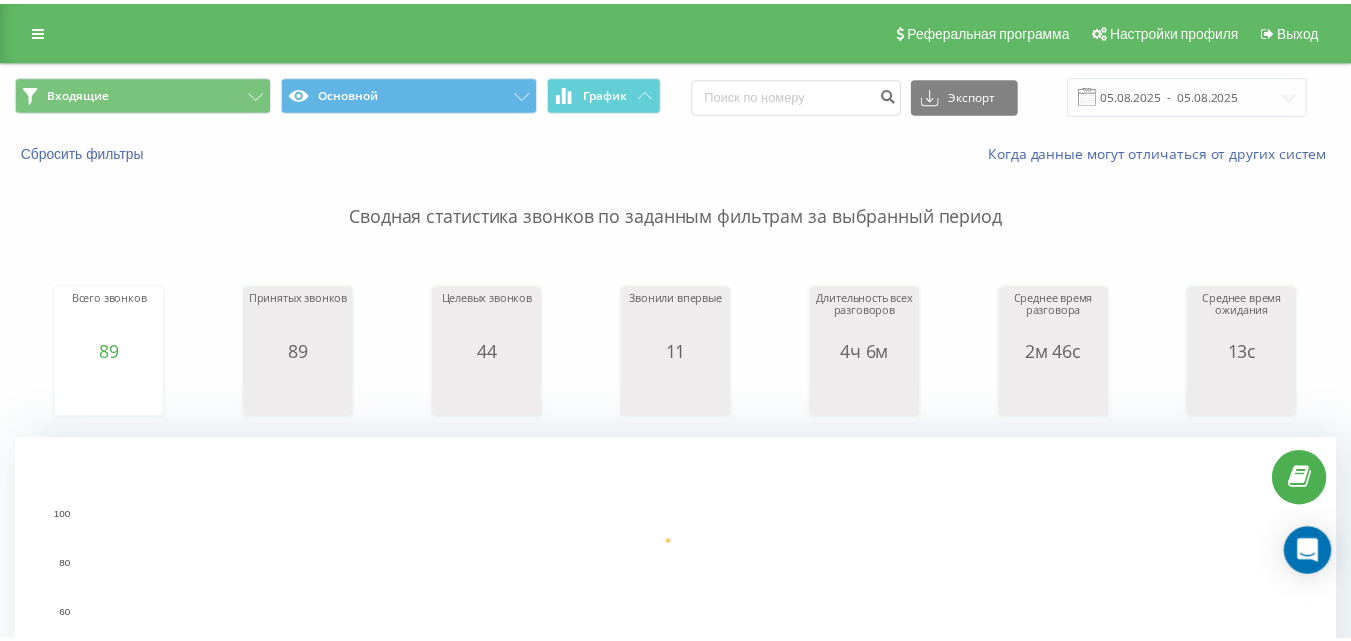 scroll, scrollTop: 0, scrollLeft: 0, axis: both 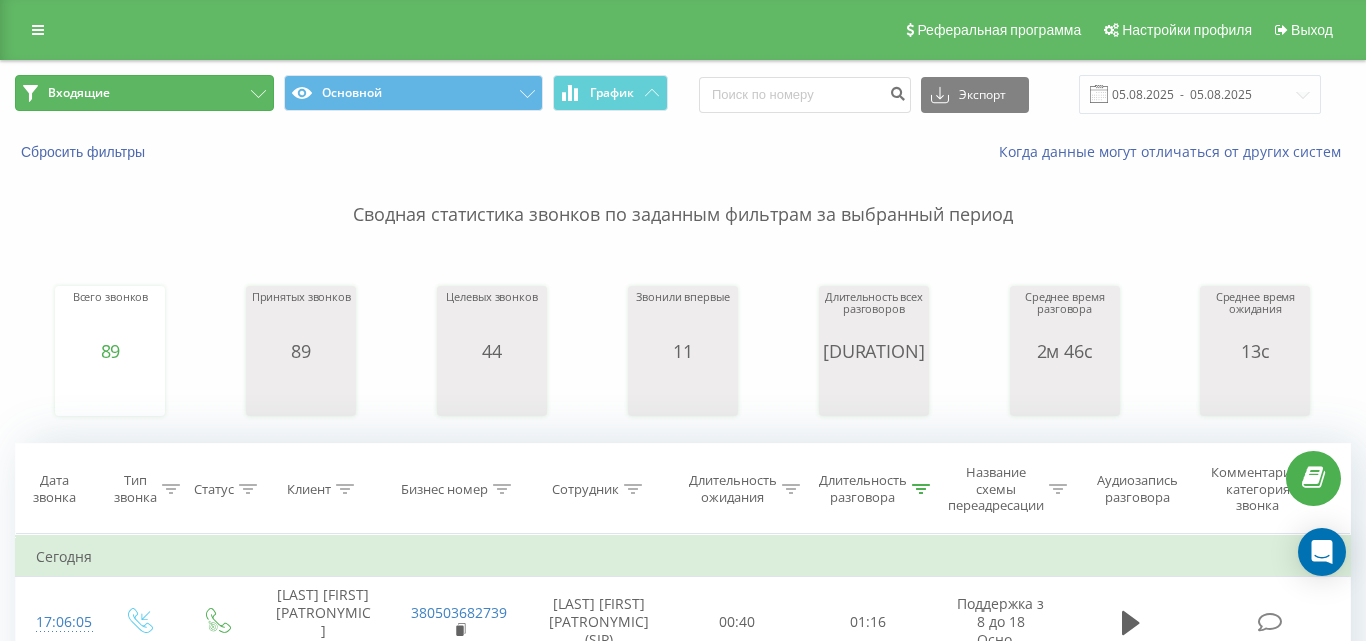 click on "Входящие" at bounding box center (144, 93) 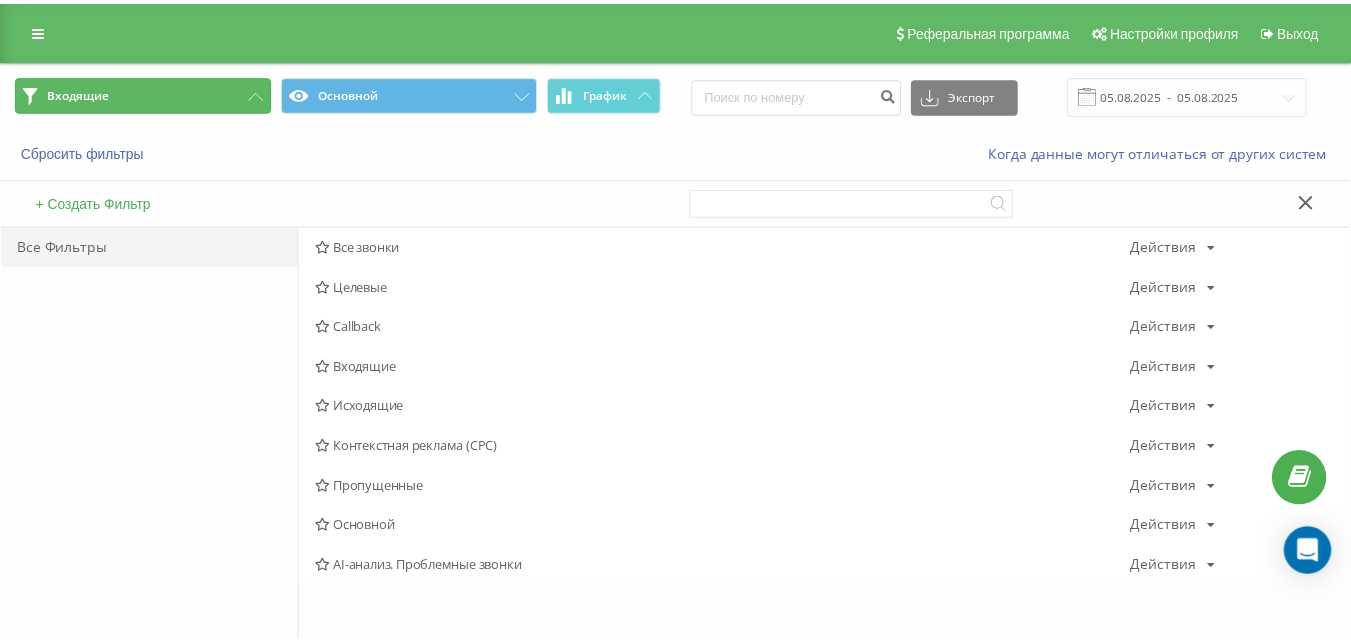 scroll, scrollTop: 0, scrollLeft: 0, axis: both 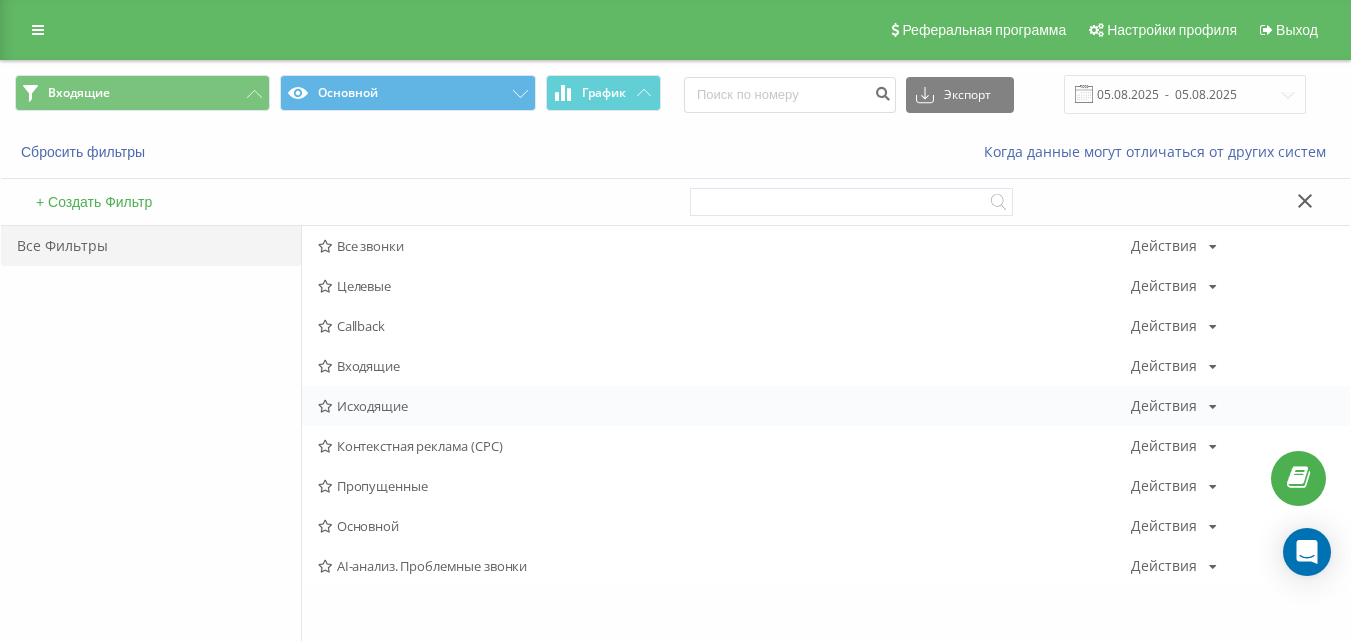 click on "Исходящие" at bounding box center (724, 406) 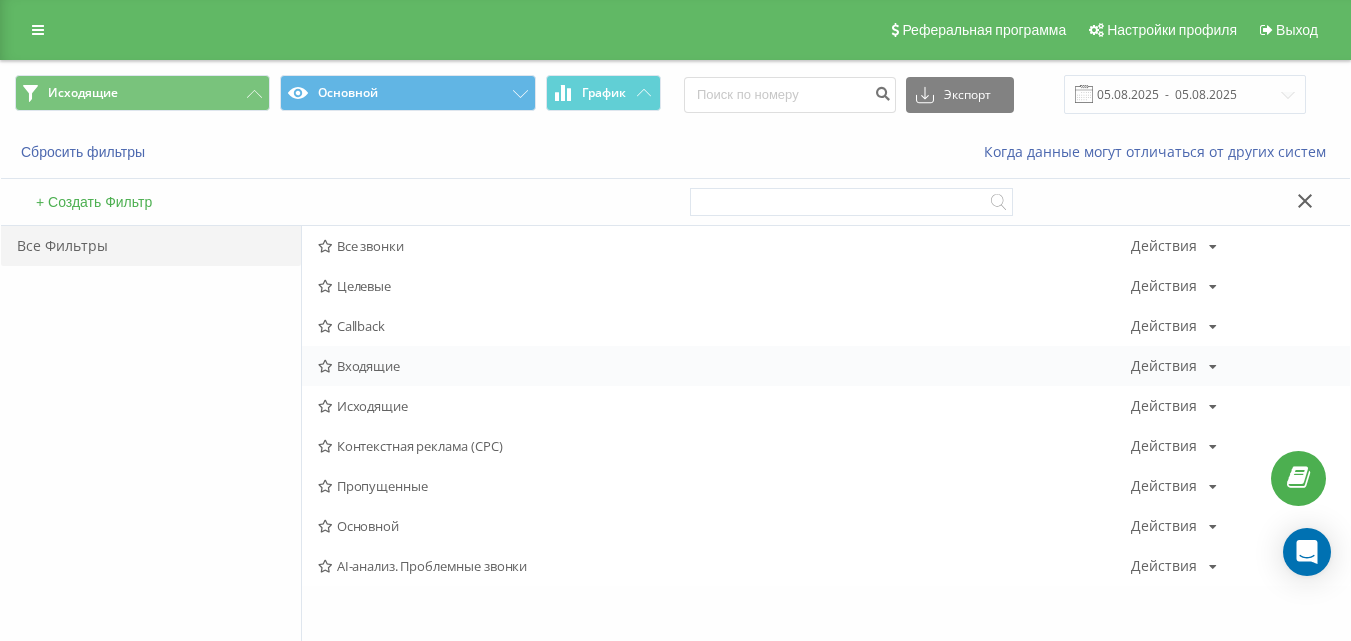 scroll, scrollTop: 0, scrollLeft: 0, axis: both 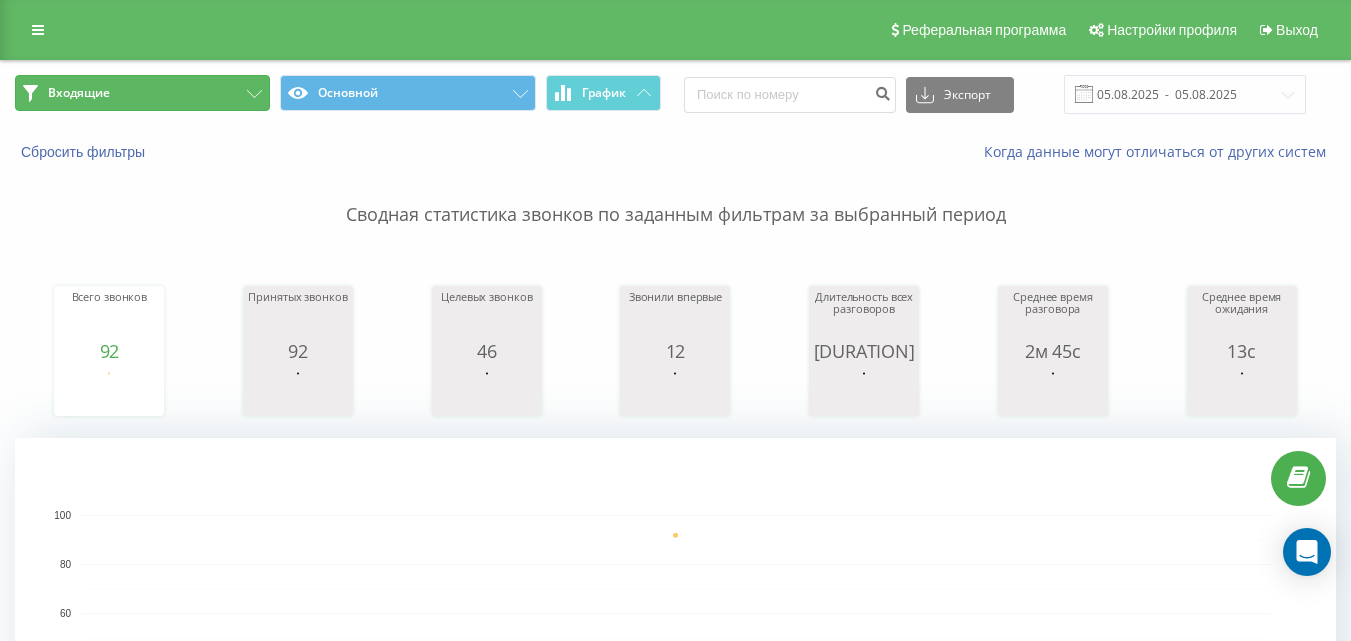 click on "Входящие" at bounding box center [142, 93] 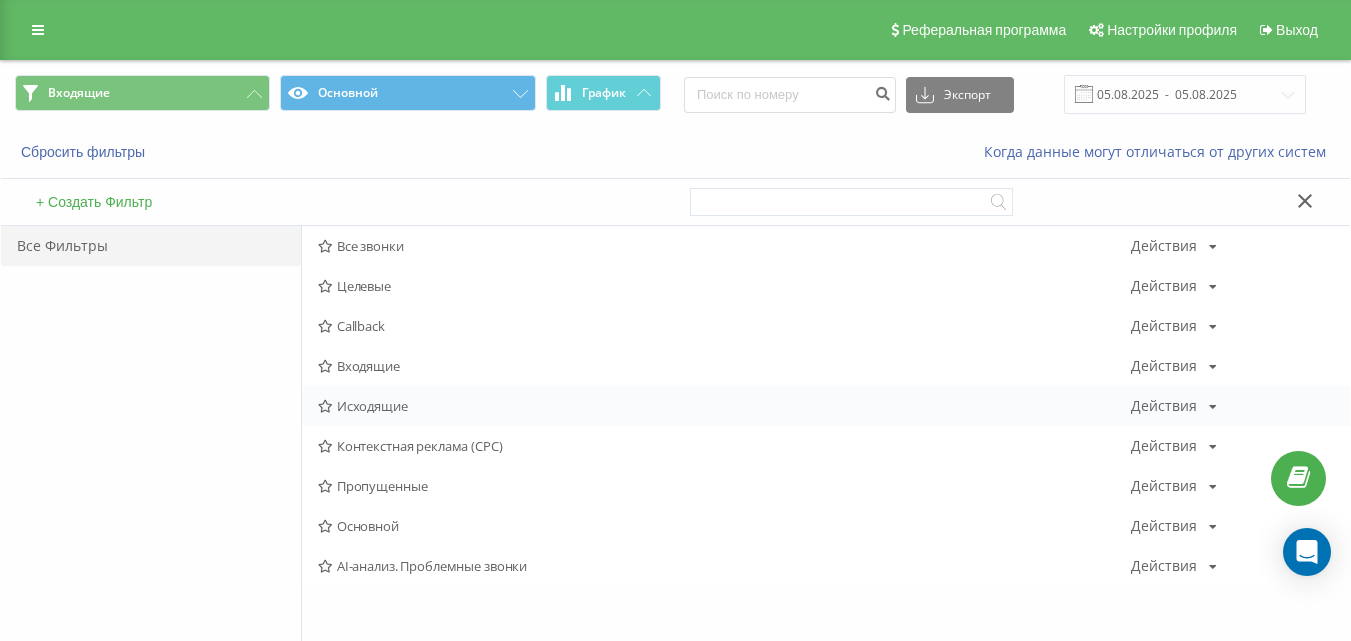 click on "Исходящие" at bounding box center (724, 406) 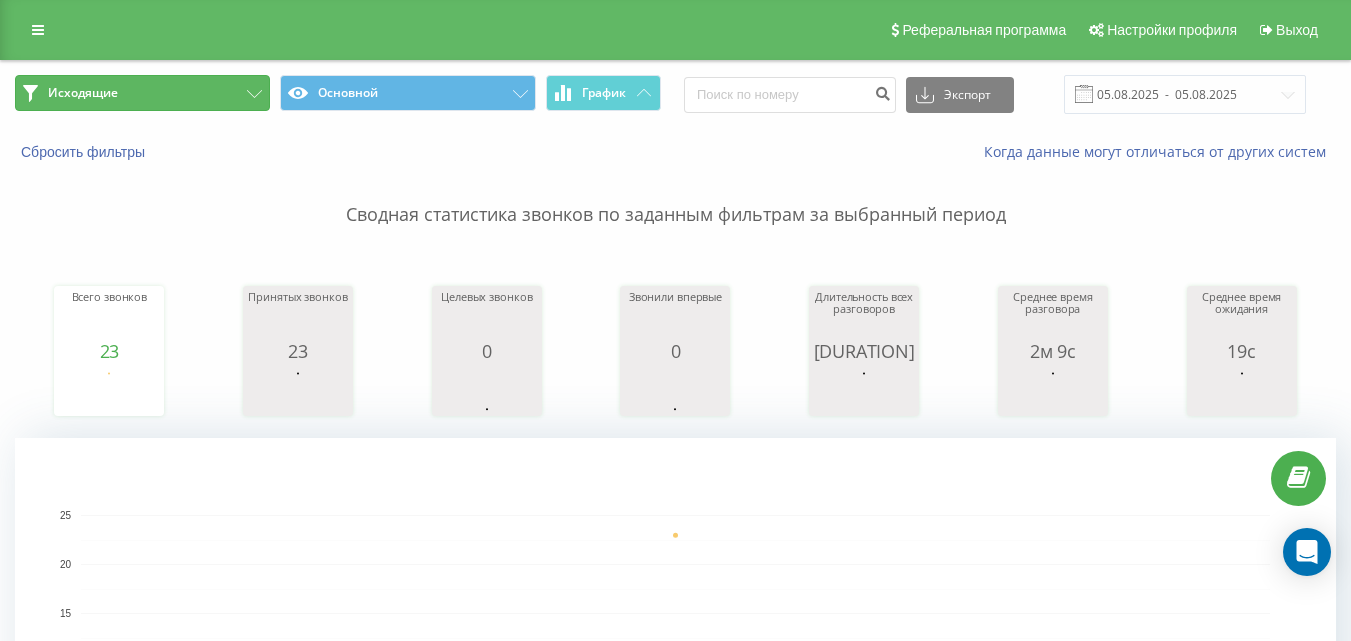 click on "Исходящие" at bounding box center (142, 93) 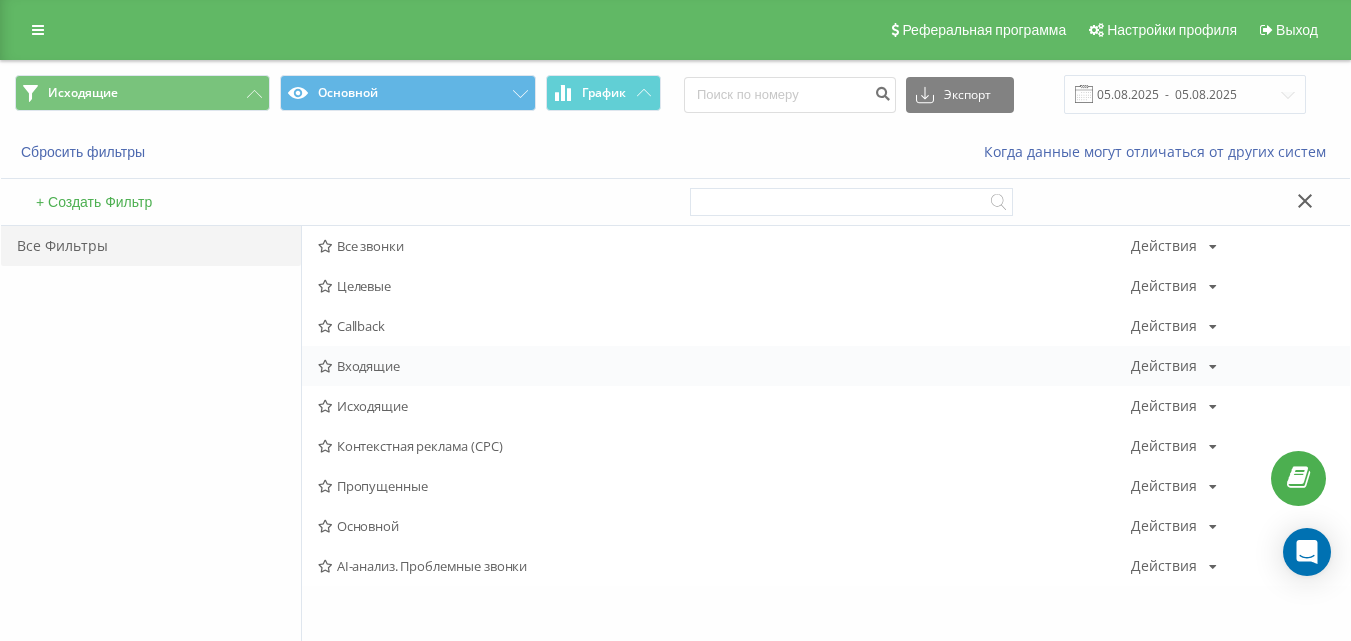 click on "Входящие" at bounding box center [724, 366] 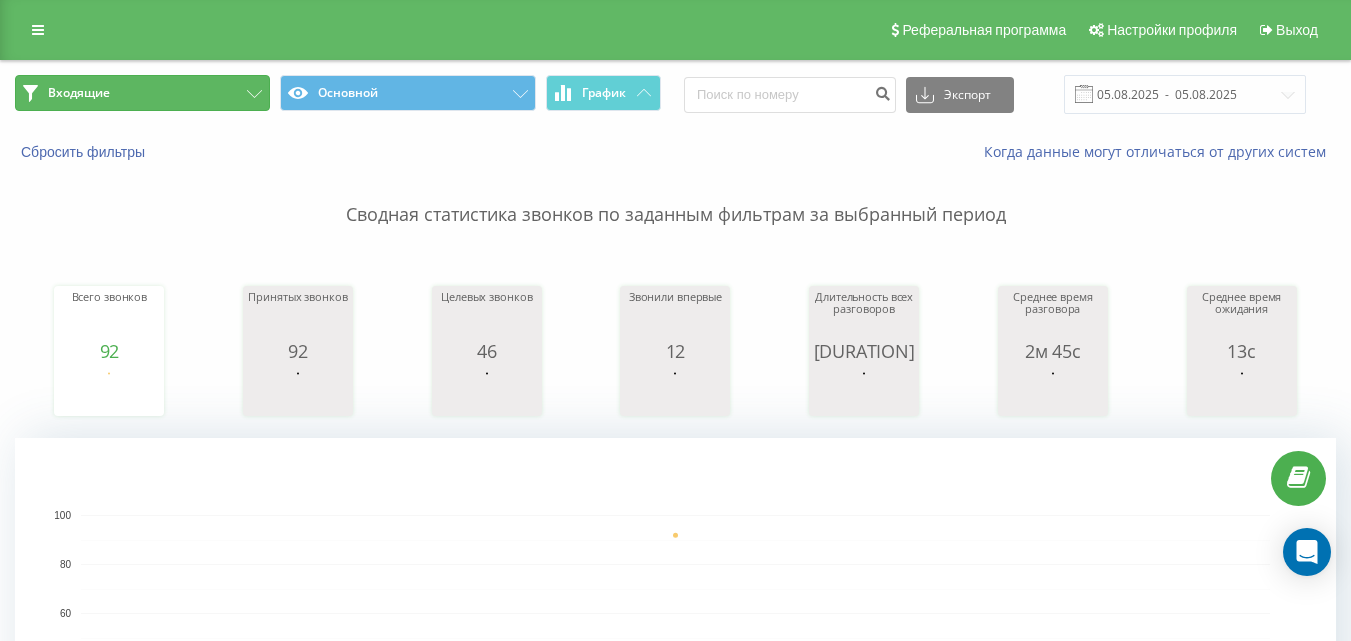 click on "Входящие" at bounding box center (142, 93) 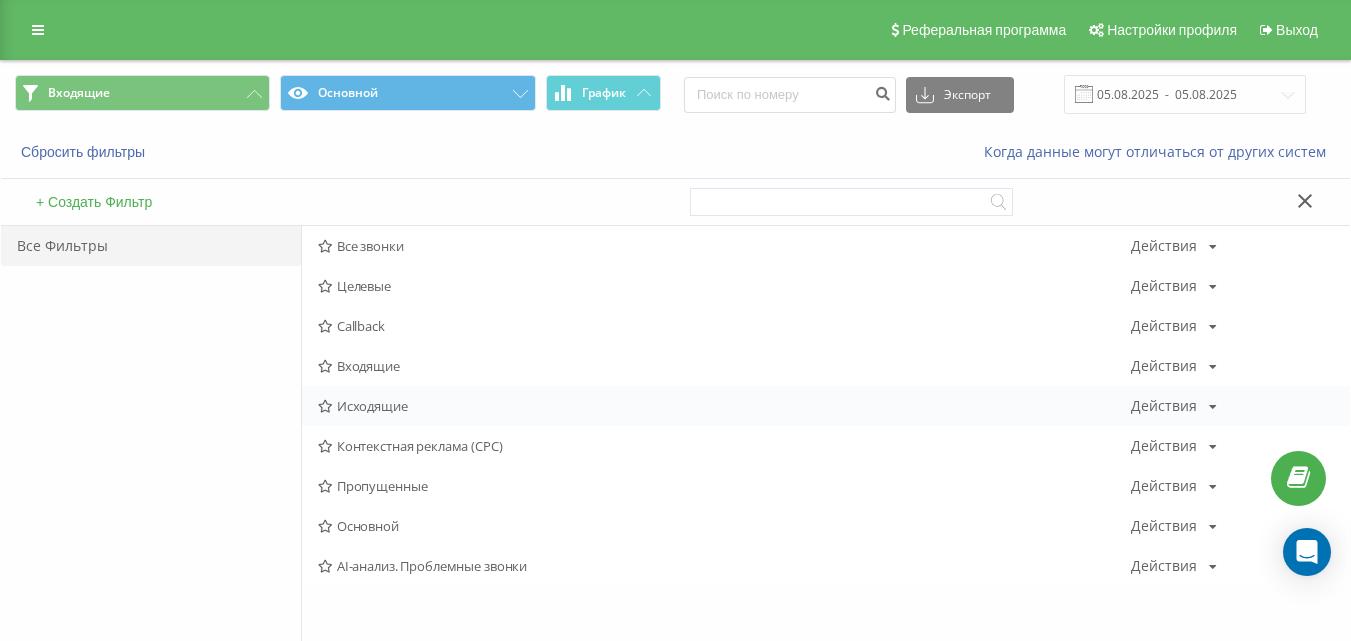 click on "Исходящие" at bounding box center [724, 406] 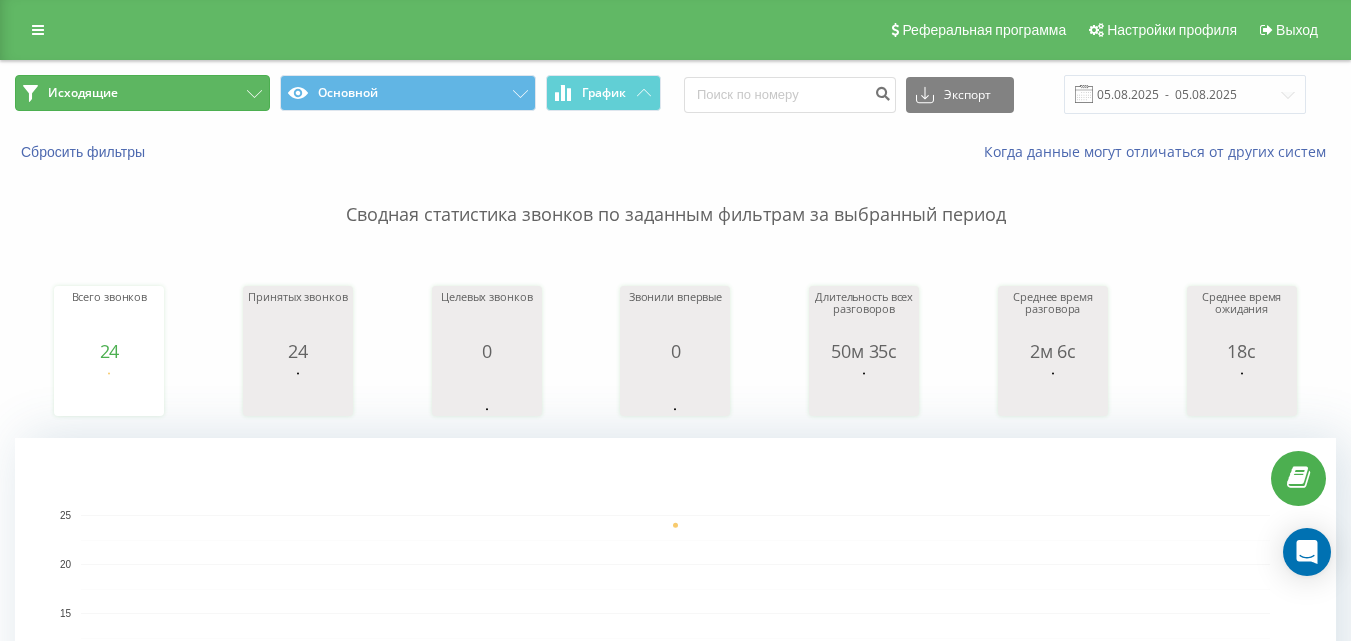 click on "Исходящие" at bounding box center (142, 93) 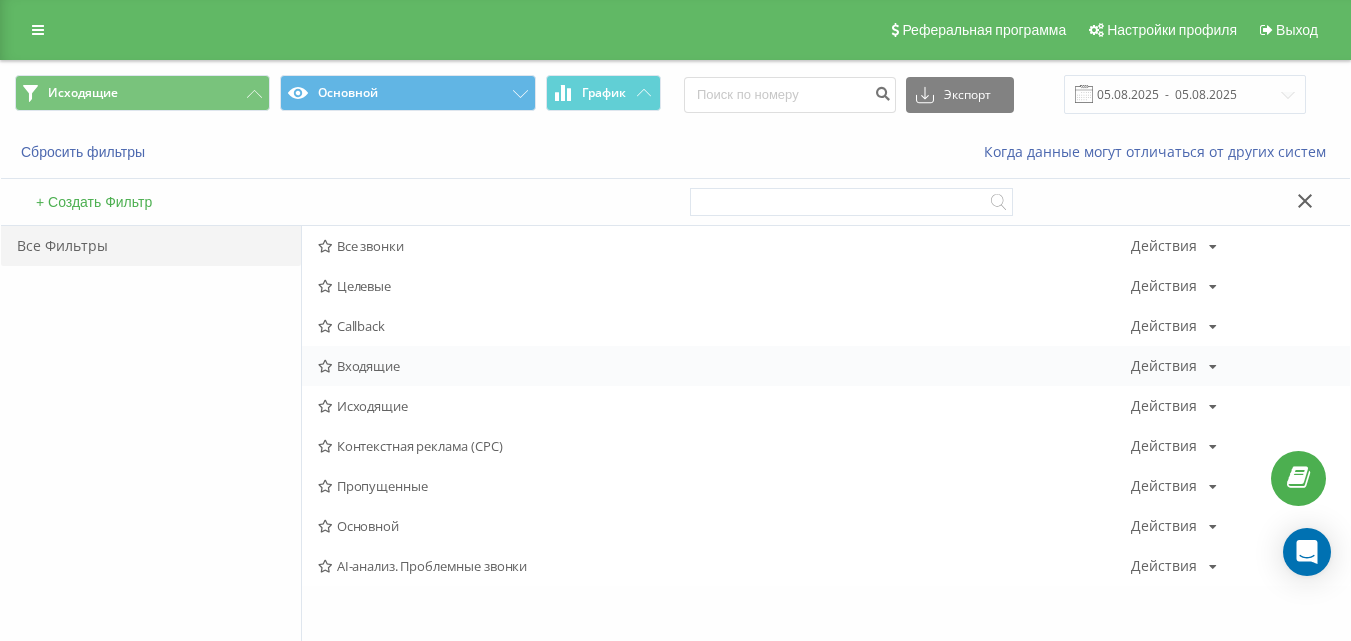 click on "Входящие" at bounding box center [724, 366] 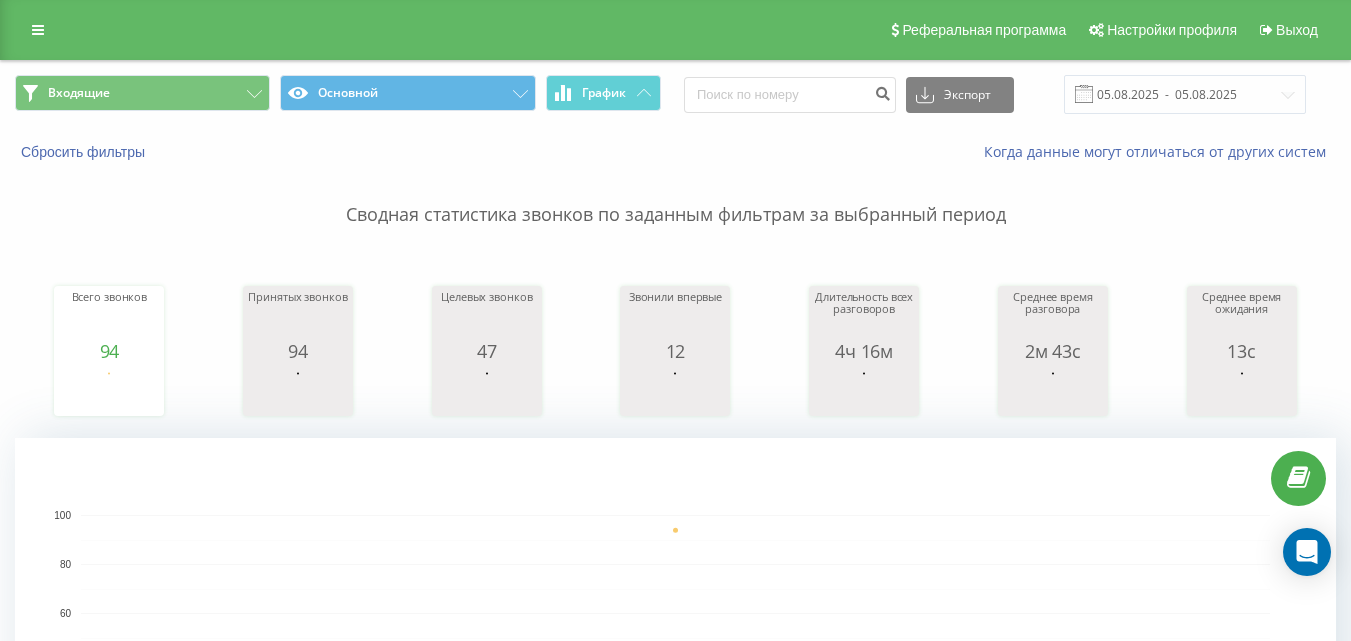 scroll, scrollTop: 0, scrollLeft: 0, axis: both 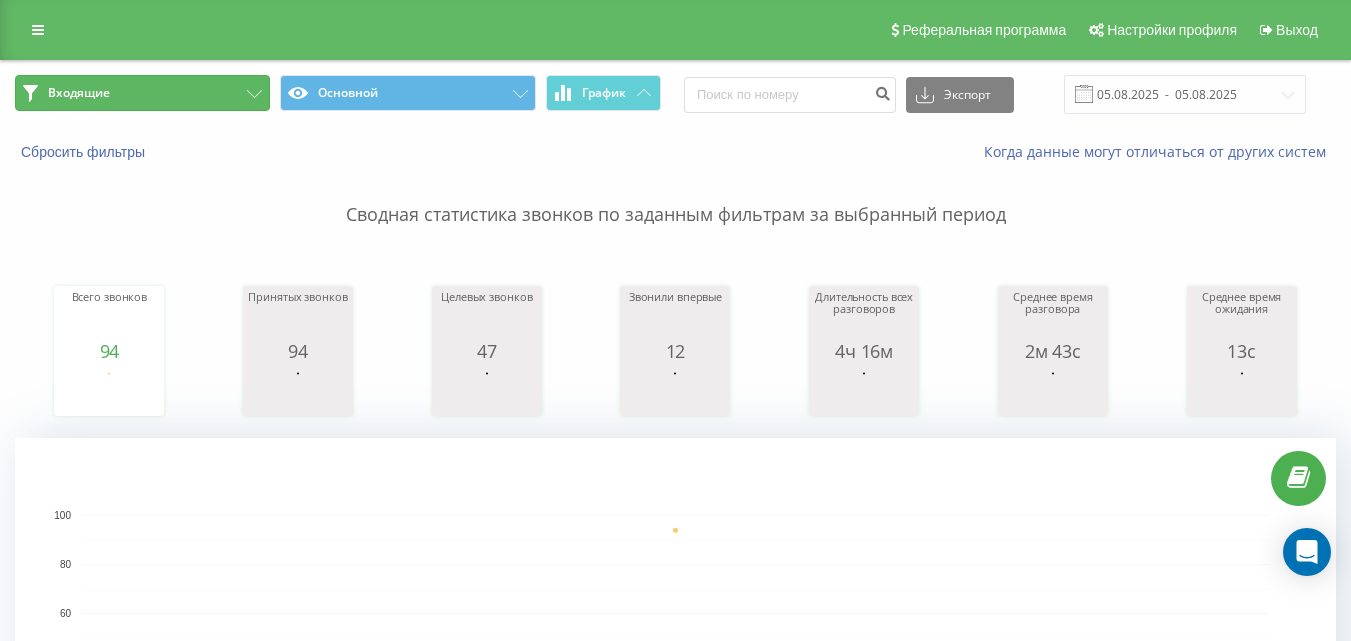 click on "Входящие" at bounding box center [142, 93] 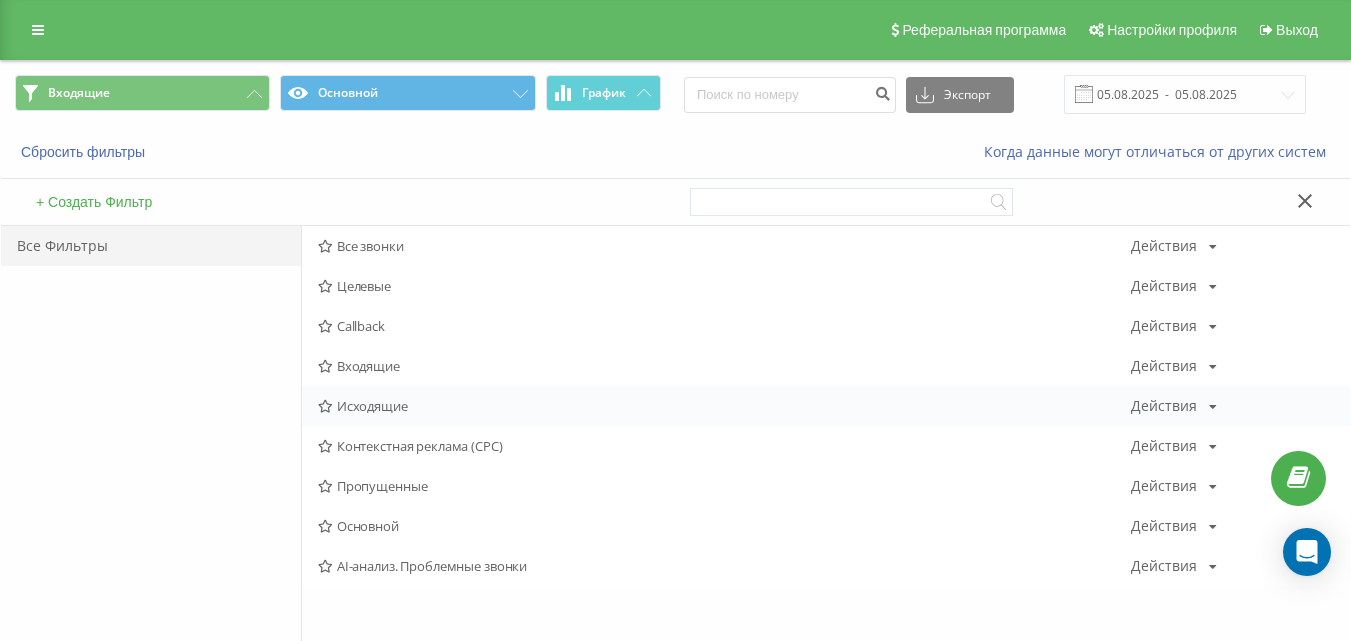 click on "Исходящие Действия Редактировать Копировать Удалить По умолчанию Поделиться" at bounding box center (826, 406) 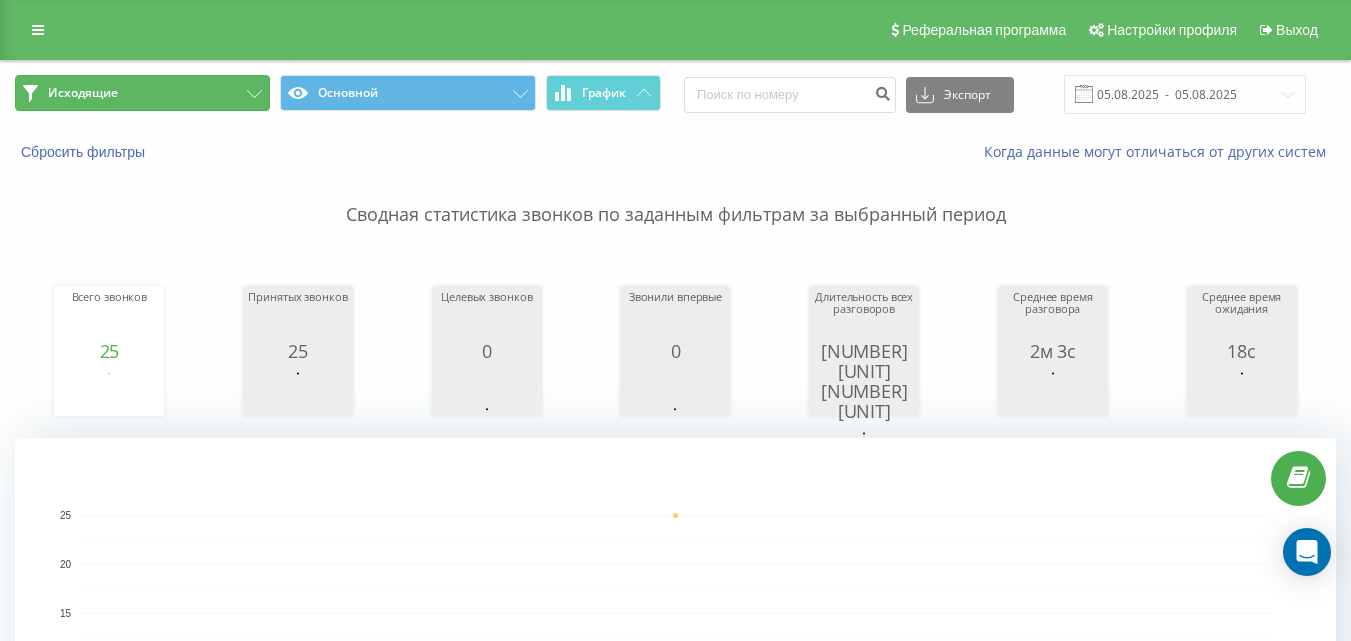 click on "Исходящие" at bounding box center (142, 93) 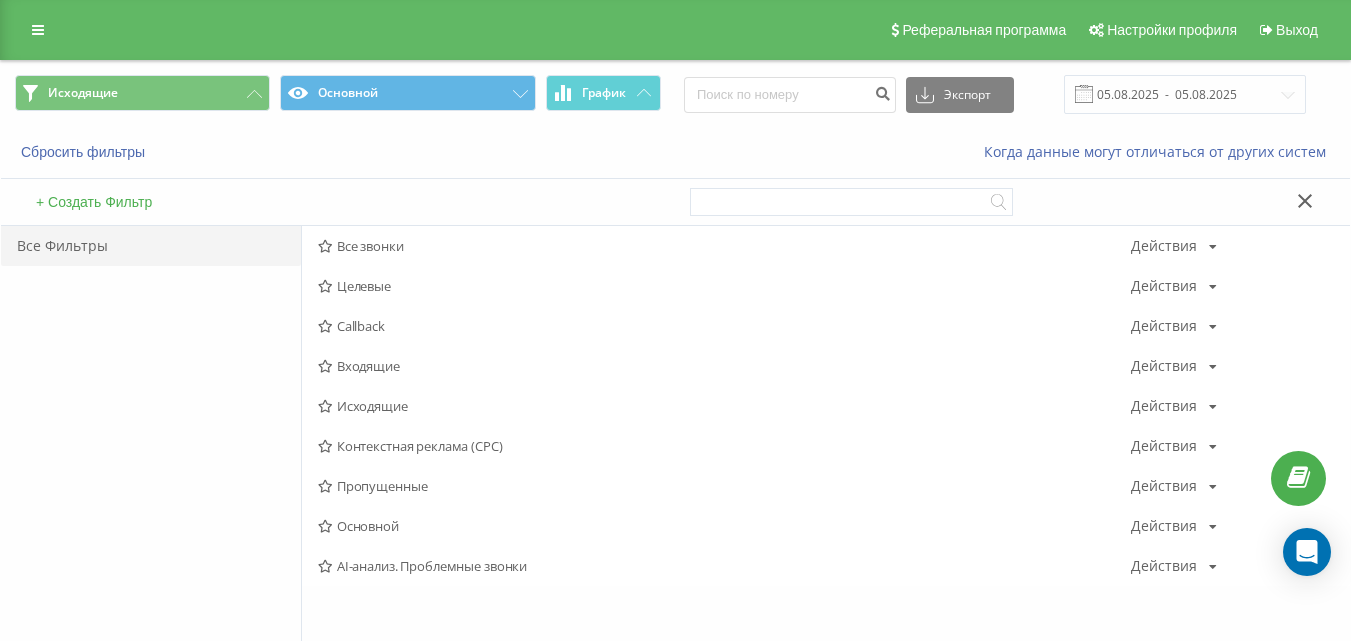click on "Входящие" at bounding box center (724, 366) 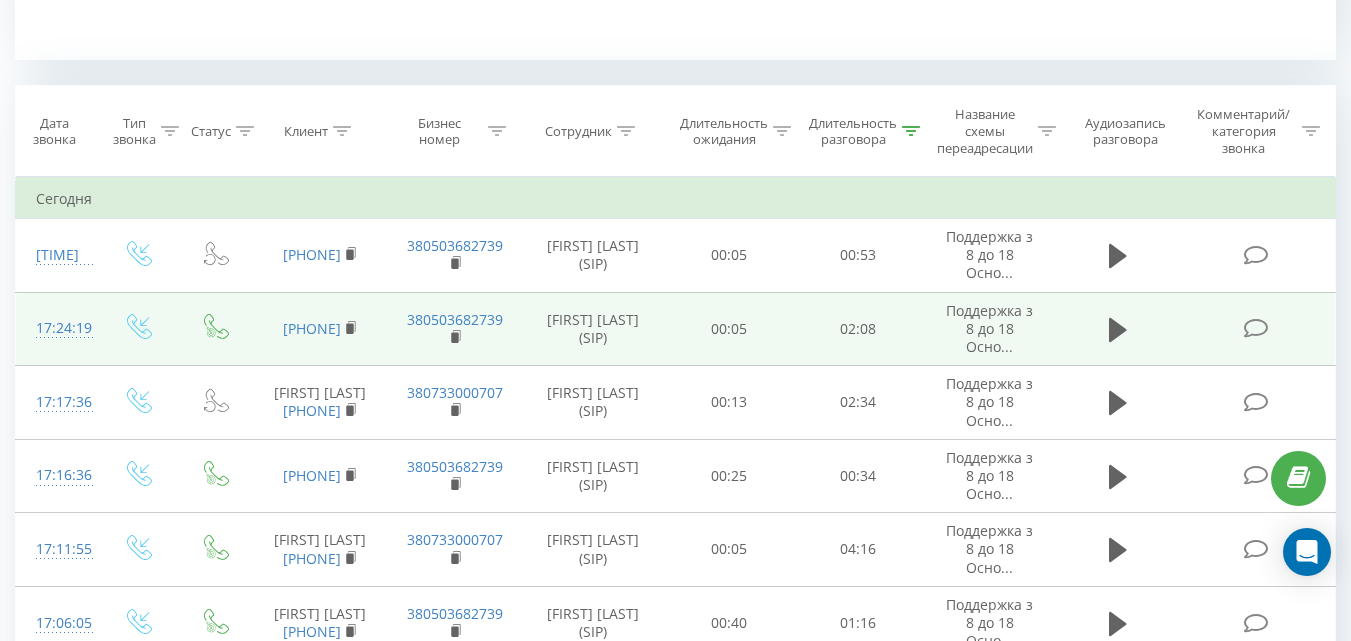 scroll, scrollTop: 800, scrollLeft: 0, axis: vertical 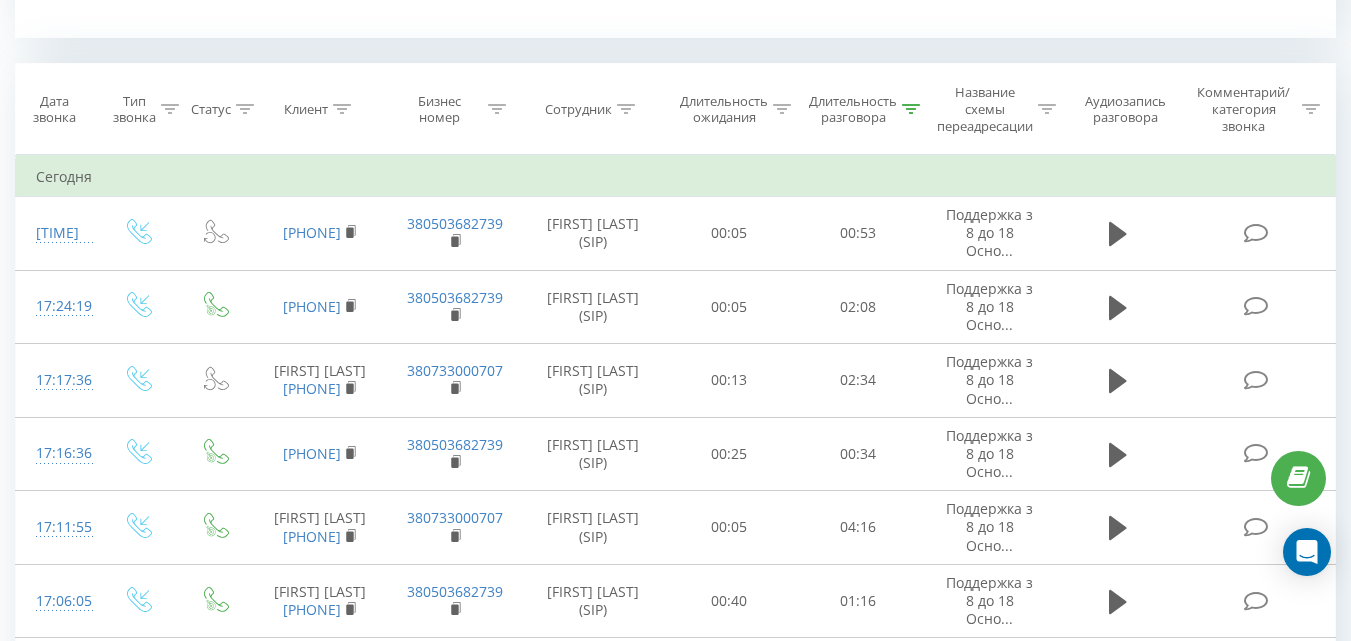 click on "Длительность разговора" at bounding box center [853, 110] 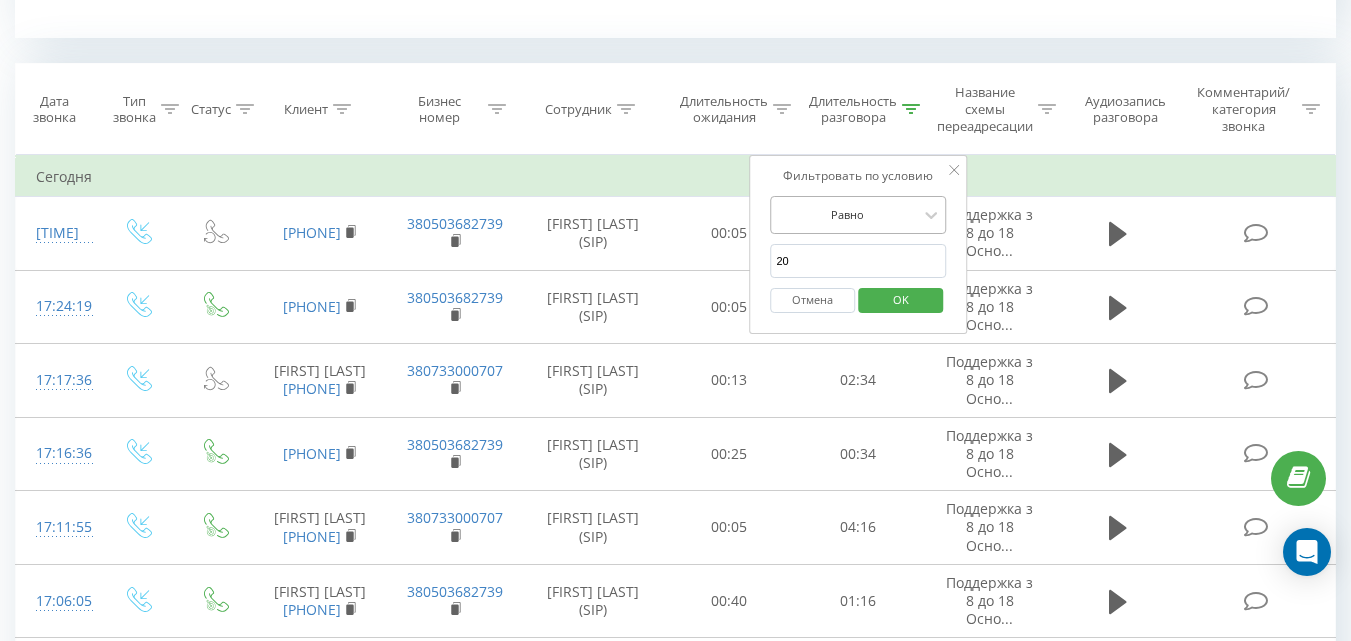 click at bounding box center (847, 214) 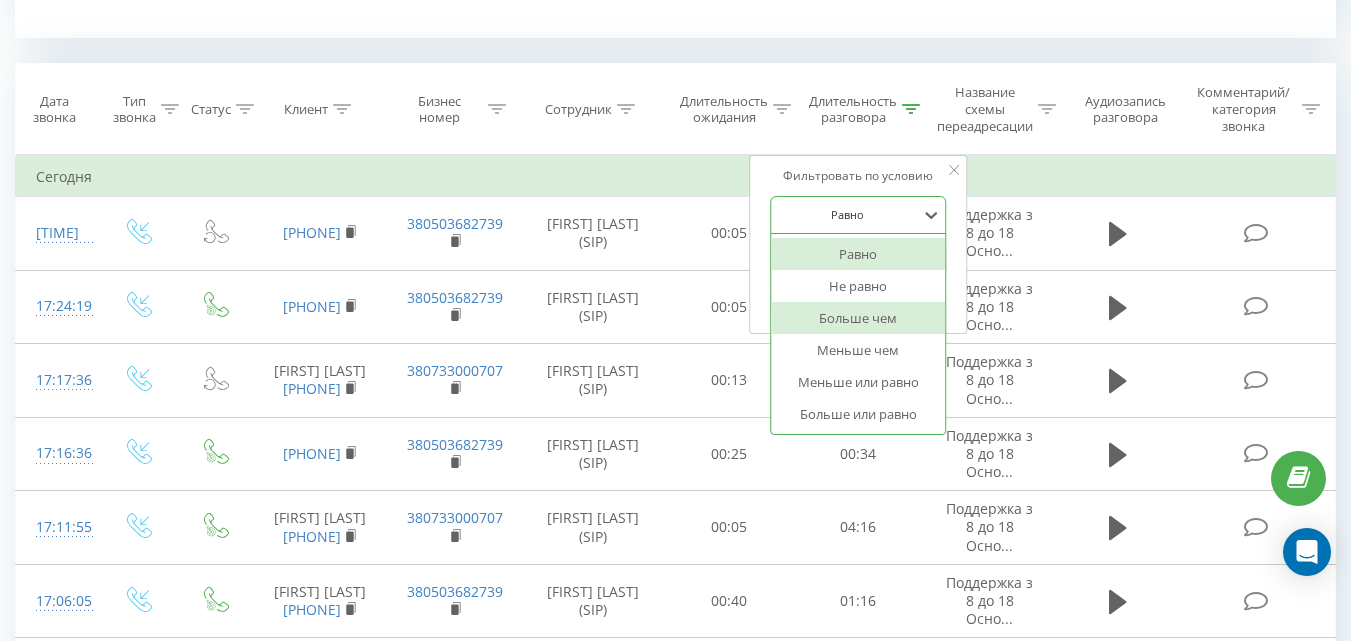 click on "Больше чем" at bounding box center (858, 318) 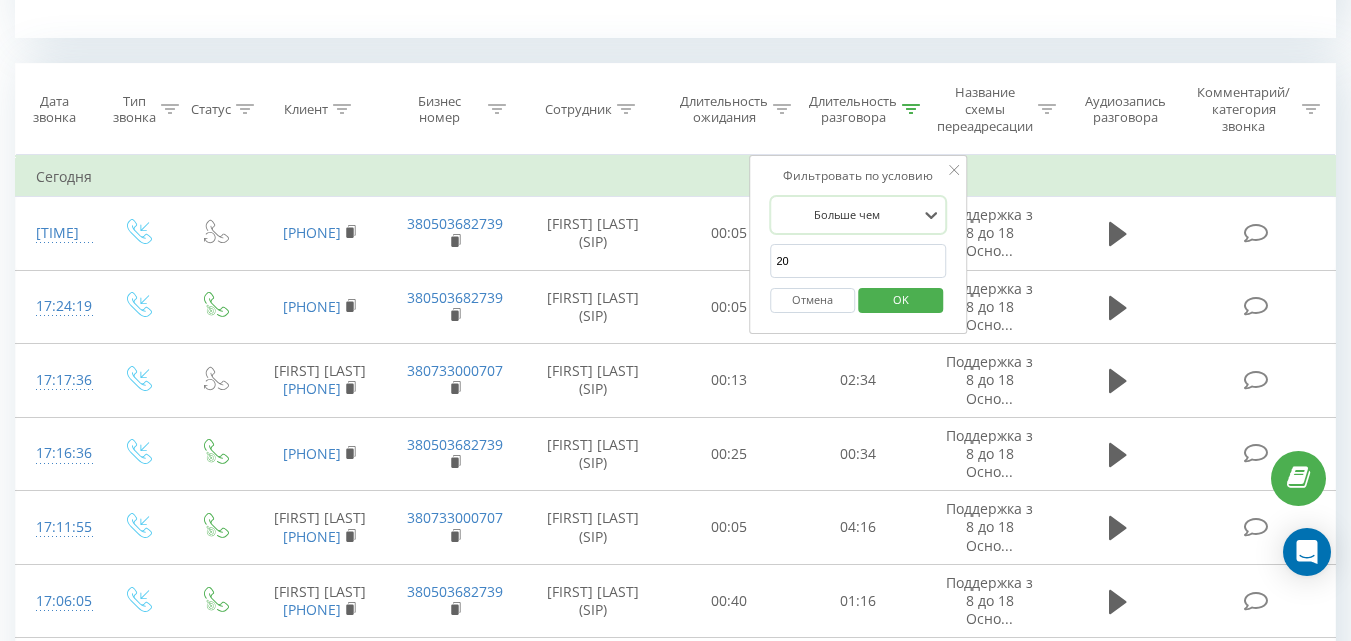 click on "OK" at bounding box center [901, 299] 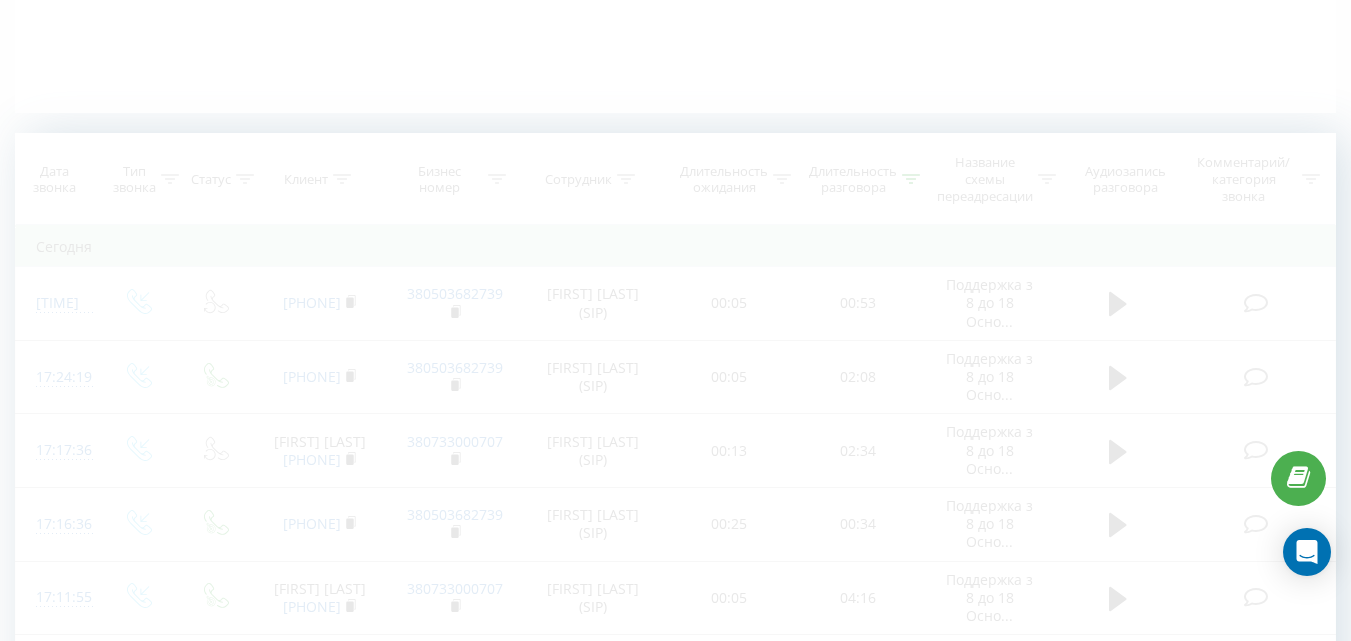 scroll, scrollTop: 127, scrollLeft: 0, axis: vertical 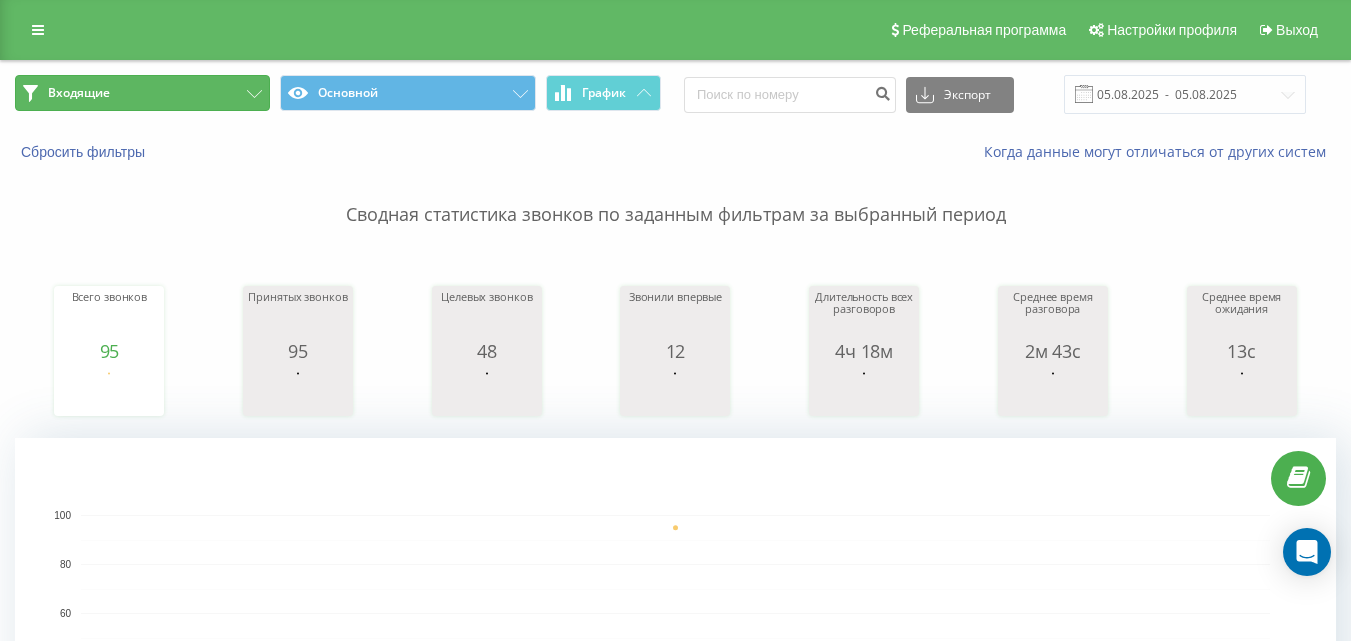click on "Входящие" at bounding box center (142, 93) 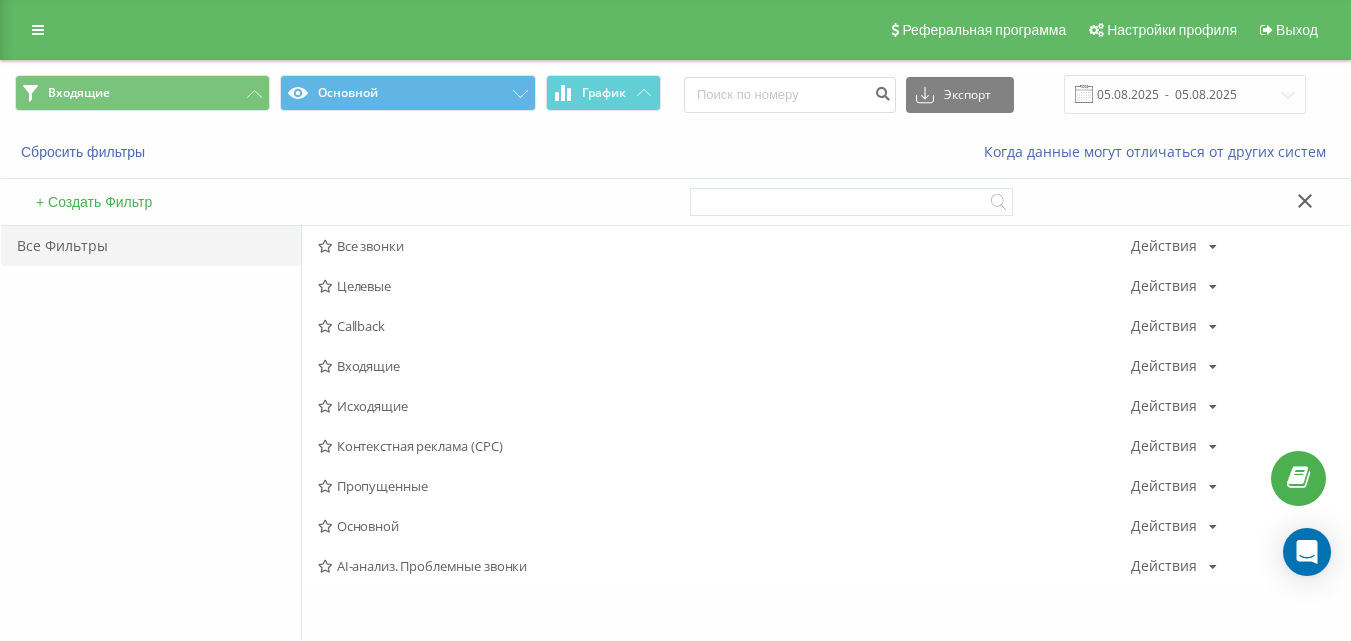 click on "Исходящие" at bounding box center [724, 406] 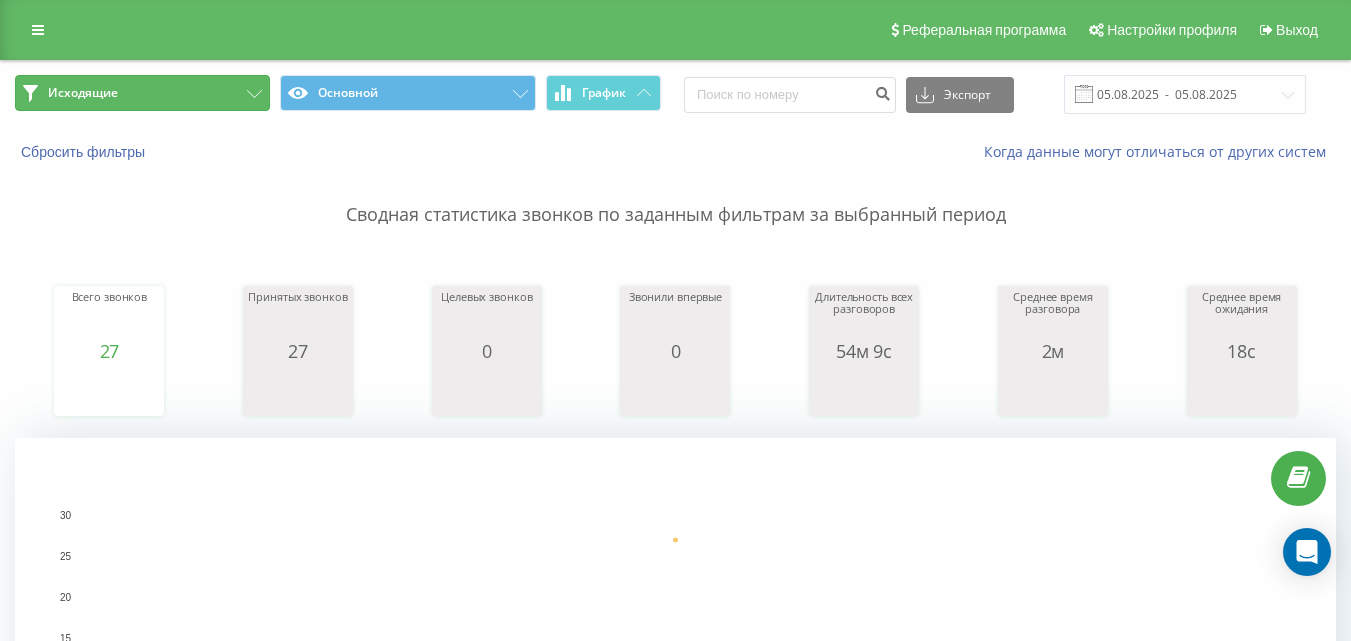 click on "Исходящие" at bounding box center [142, 93] 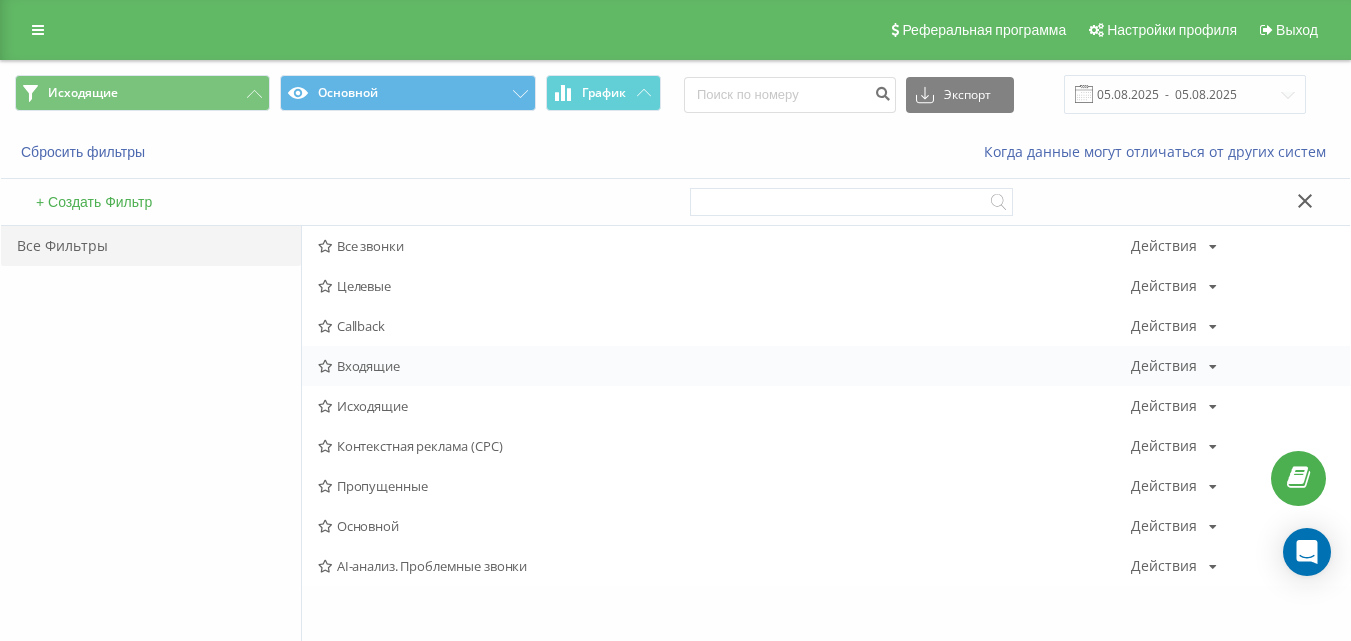 click on "Входящие" at bounding box center [724, 366] 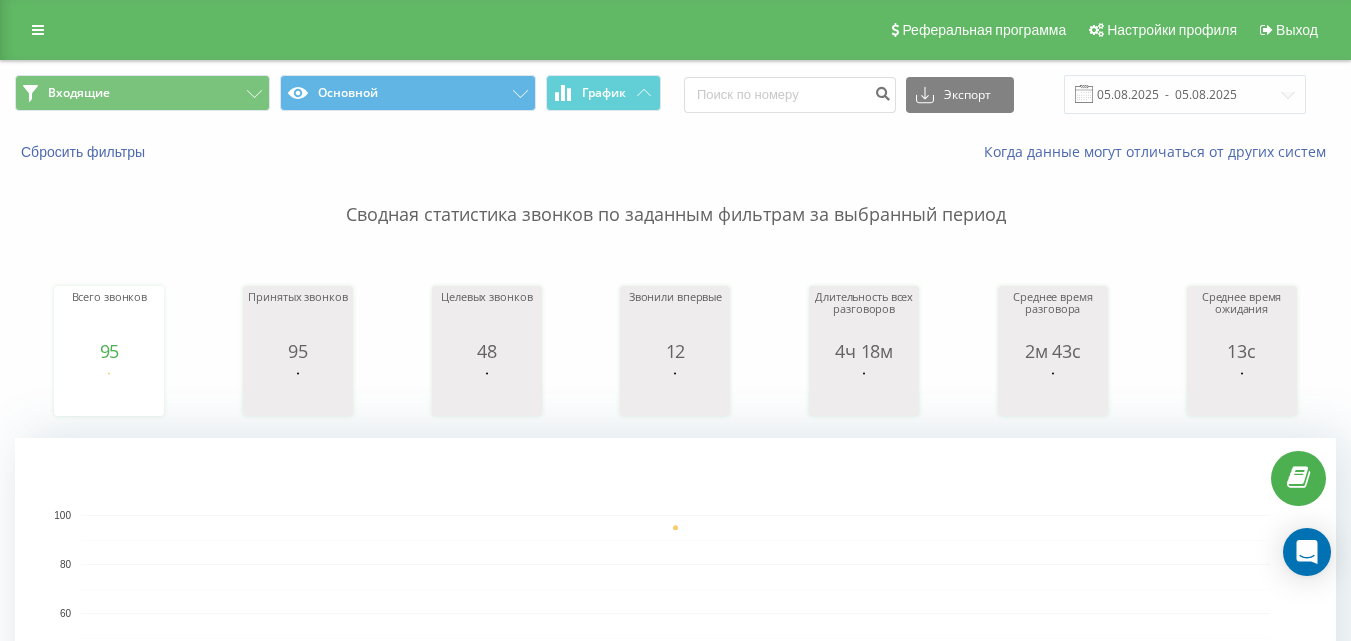 click 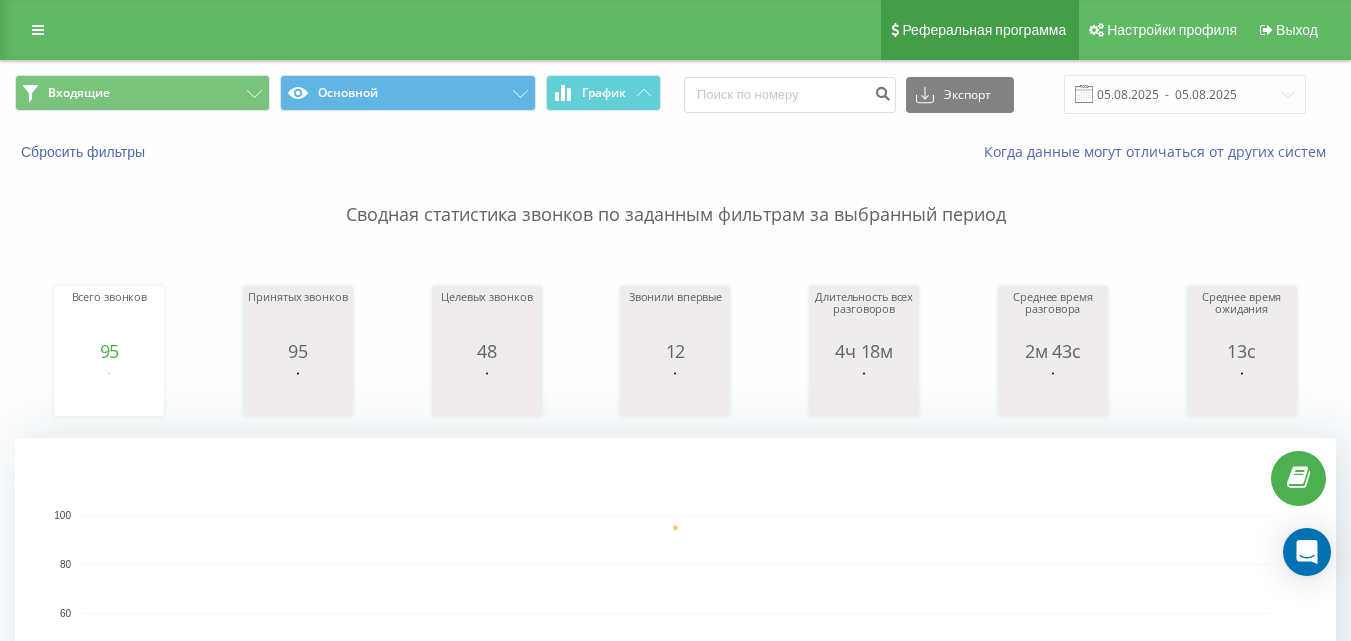 drag, startPoint x: 918, startPoint y: 124, endPoint x: 970, endPoint y: 1, distance: 133.54025 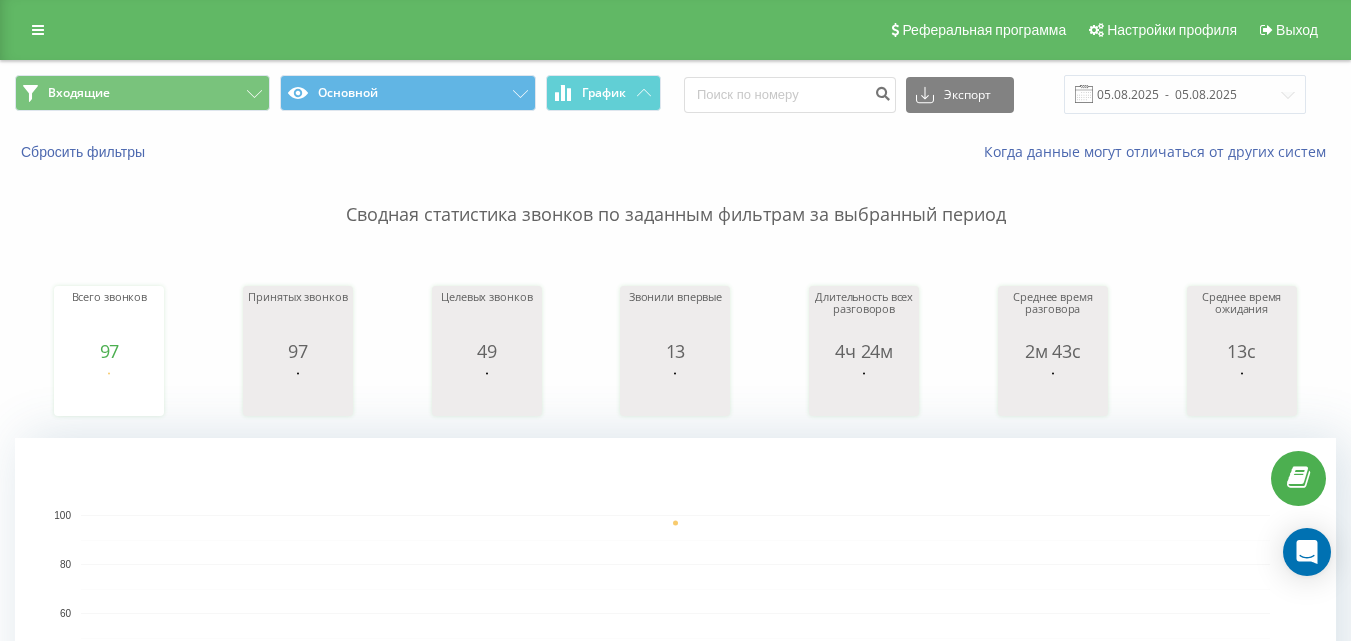 scroll, scrollTop: 0, scrollLeft: 0, axis: both 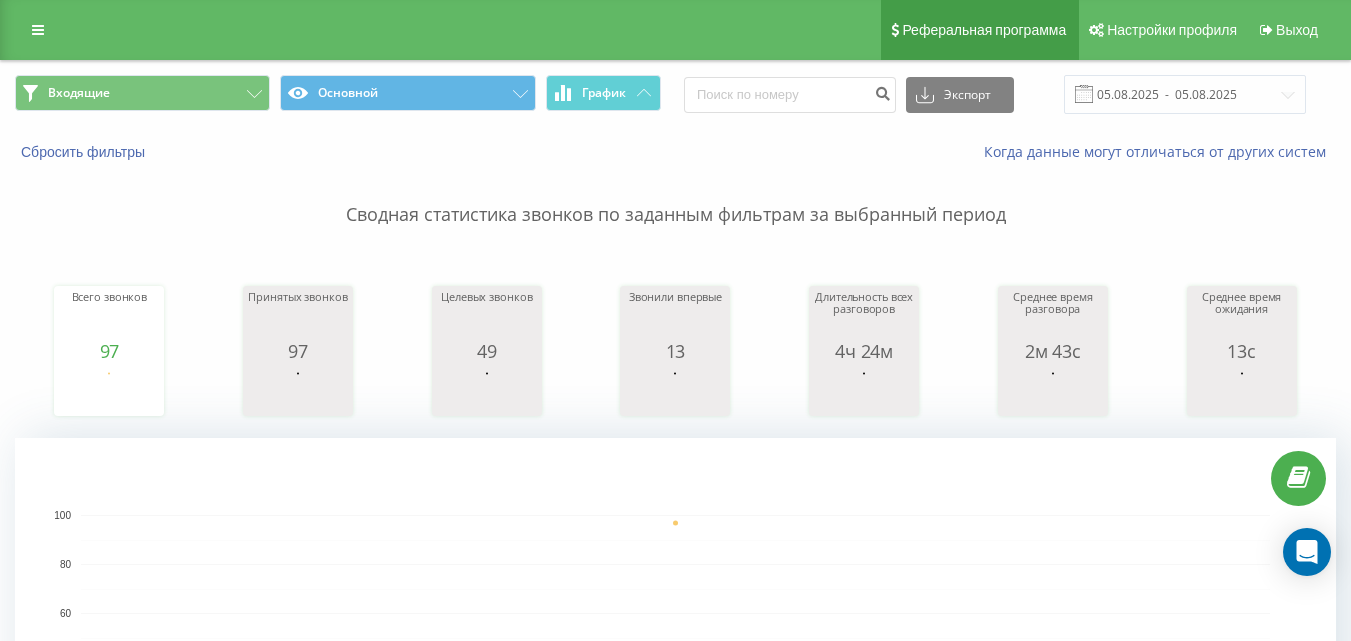 drag, startPoint x: 881, startPoint y: 218, endPoint x: 1024, endPoint y: 4, distance: 257.38104 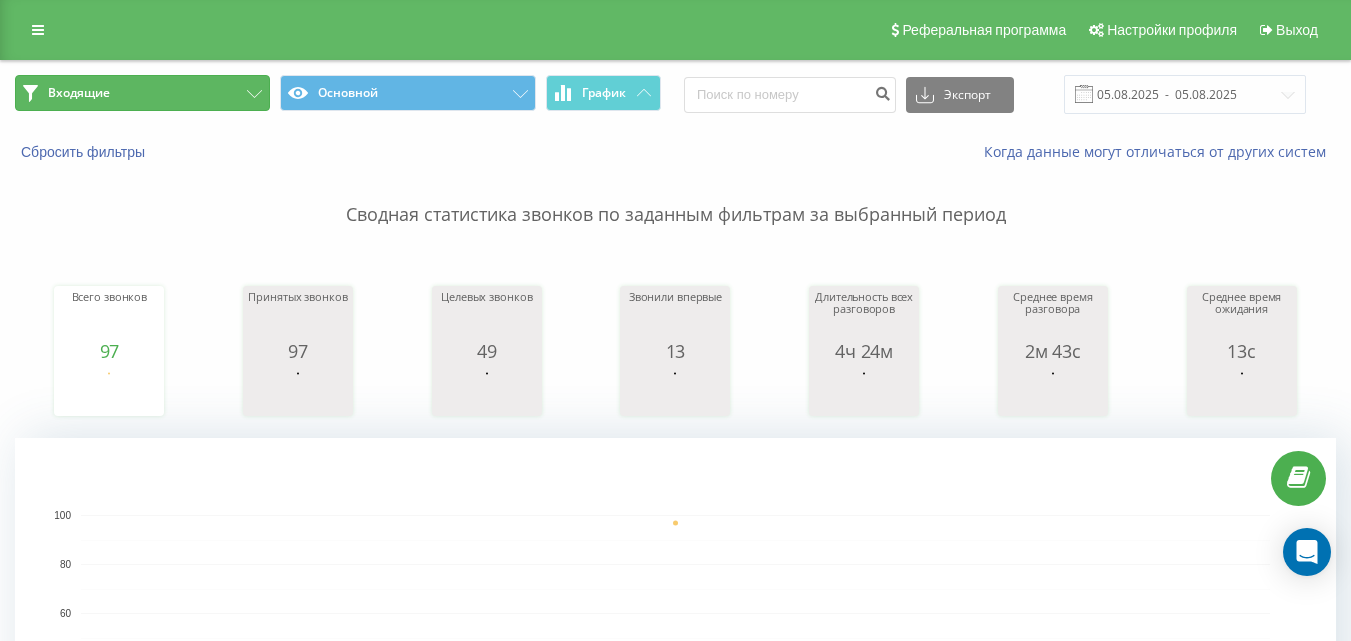 click on "Входящие" at bounding box center (142, 93) 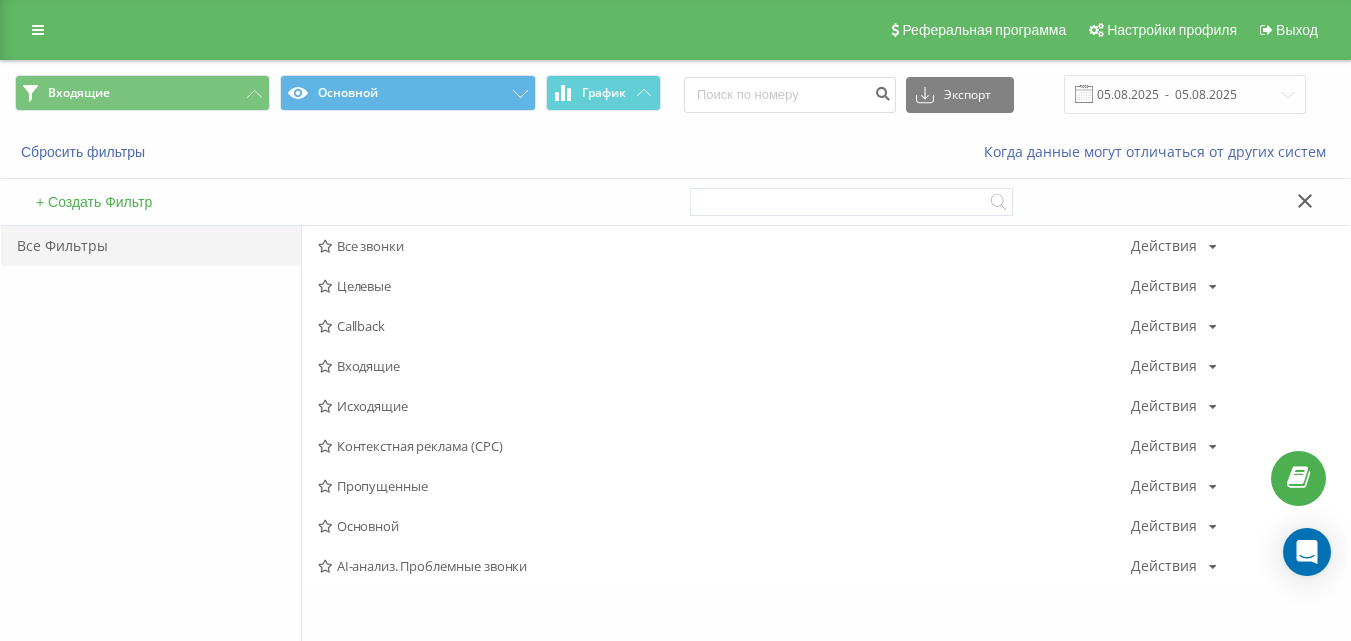 drag, startPoint x: 351, startPoint y: 398, endPoint x: 384, endPoint y: 558, distance: 163.36769 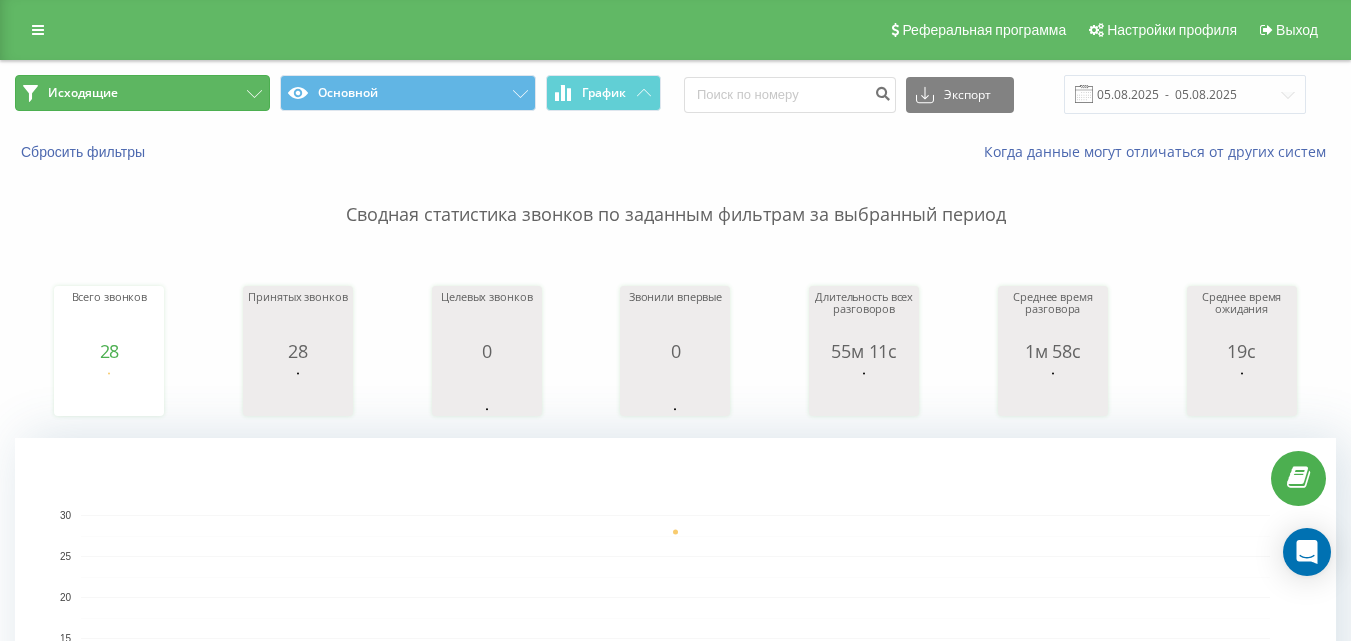 click on "Исходящие" at bounding box center [142, 93] 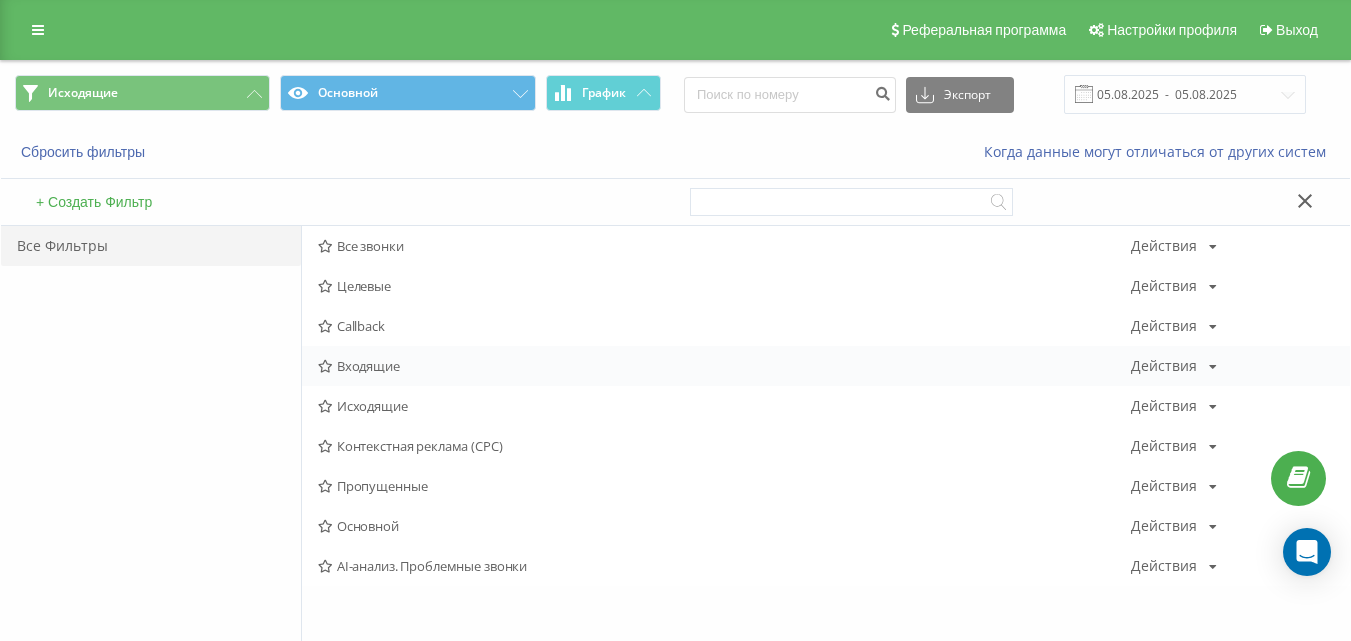 click on "Входящие" at bounding box center [724, 366] 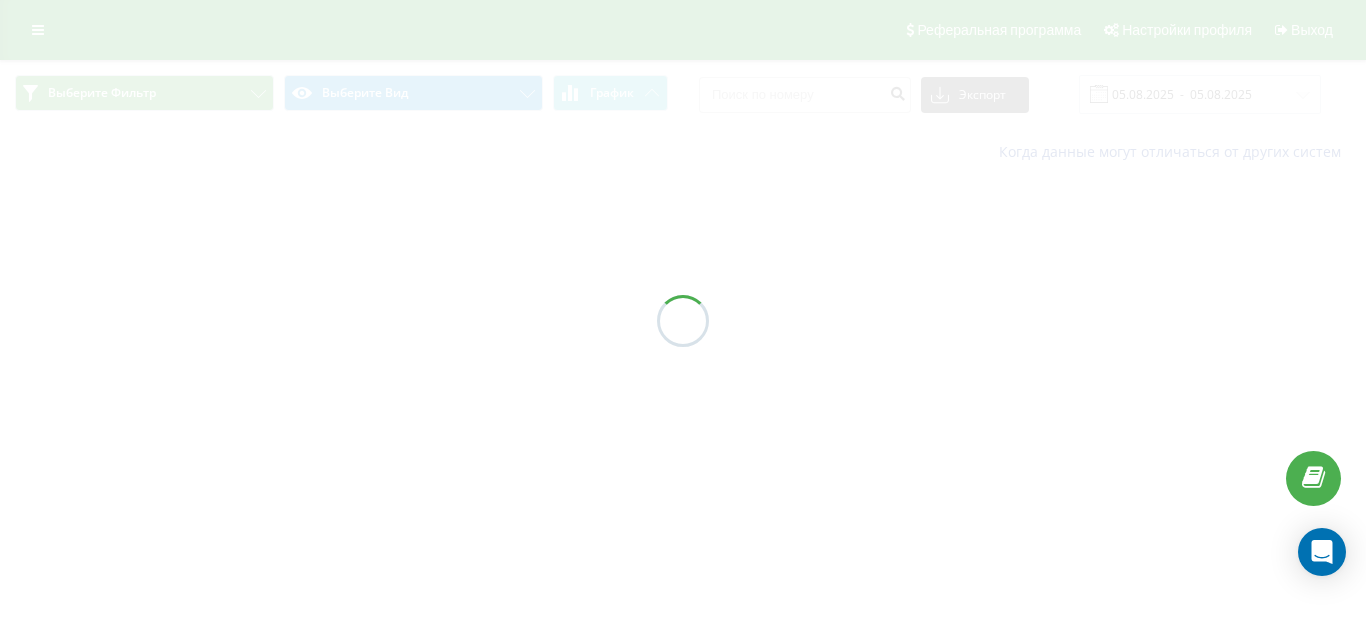 scroll, scrollTop: 0, scrollLeft: 0, axis: both 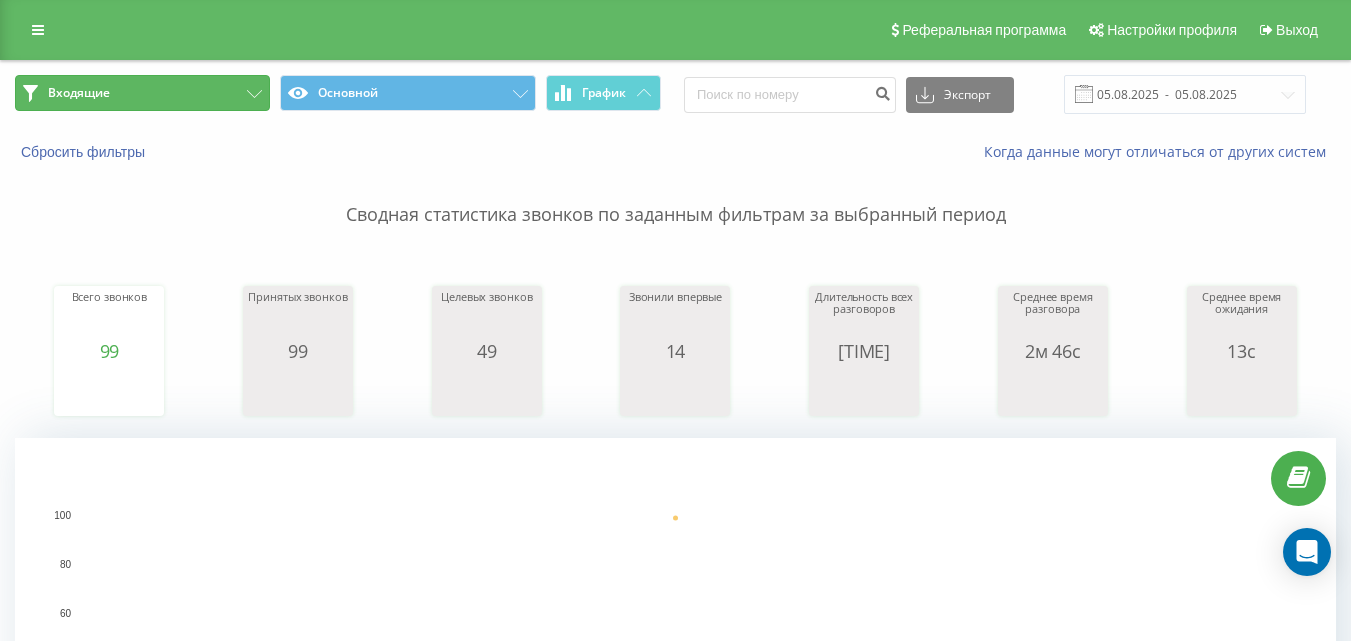 click on "Входящие" at bounding box center [142, 93] 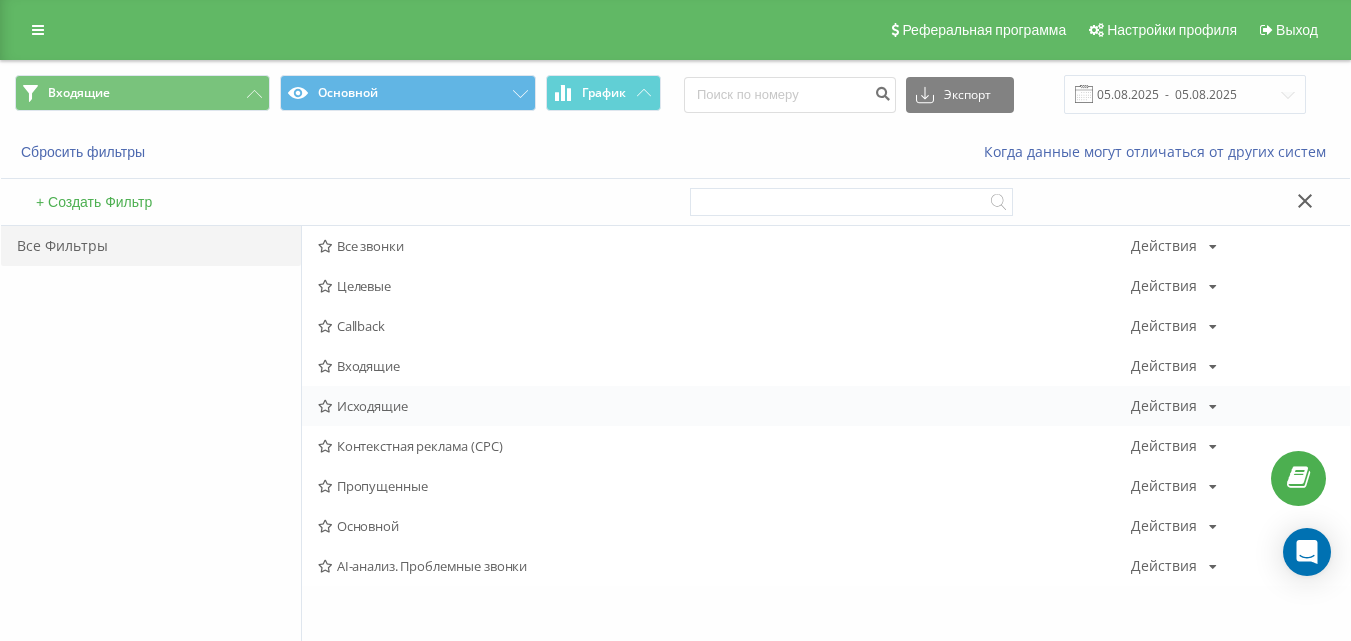 click on "Исходящие" at bounding box center [724, 406] 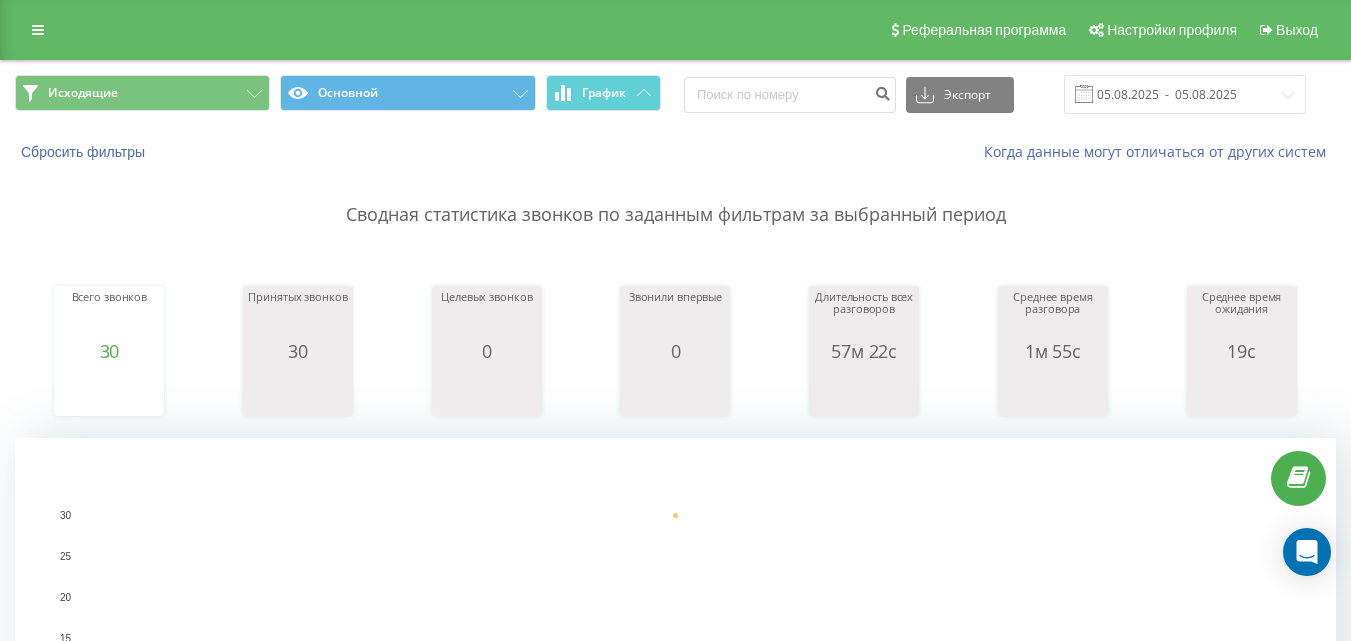 scroll, scrollTop: 0, scrollLeft: 0, axis: both 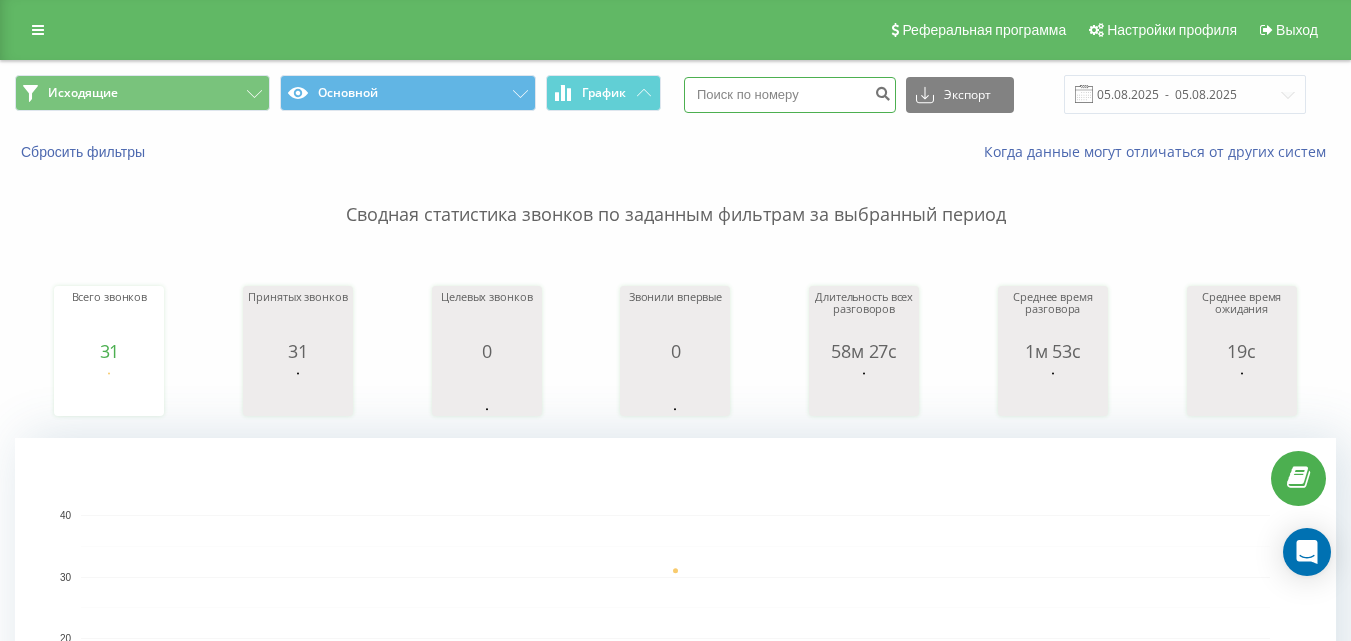 click at bounding box center [790, 95] 